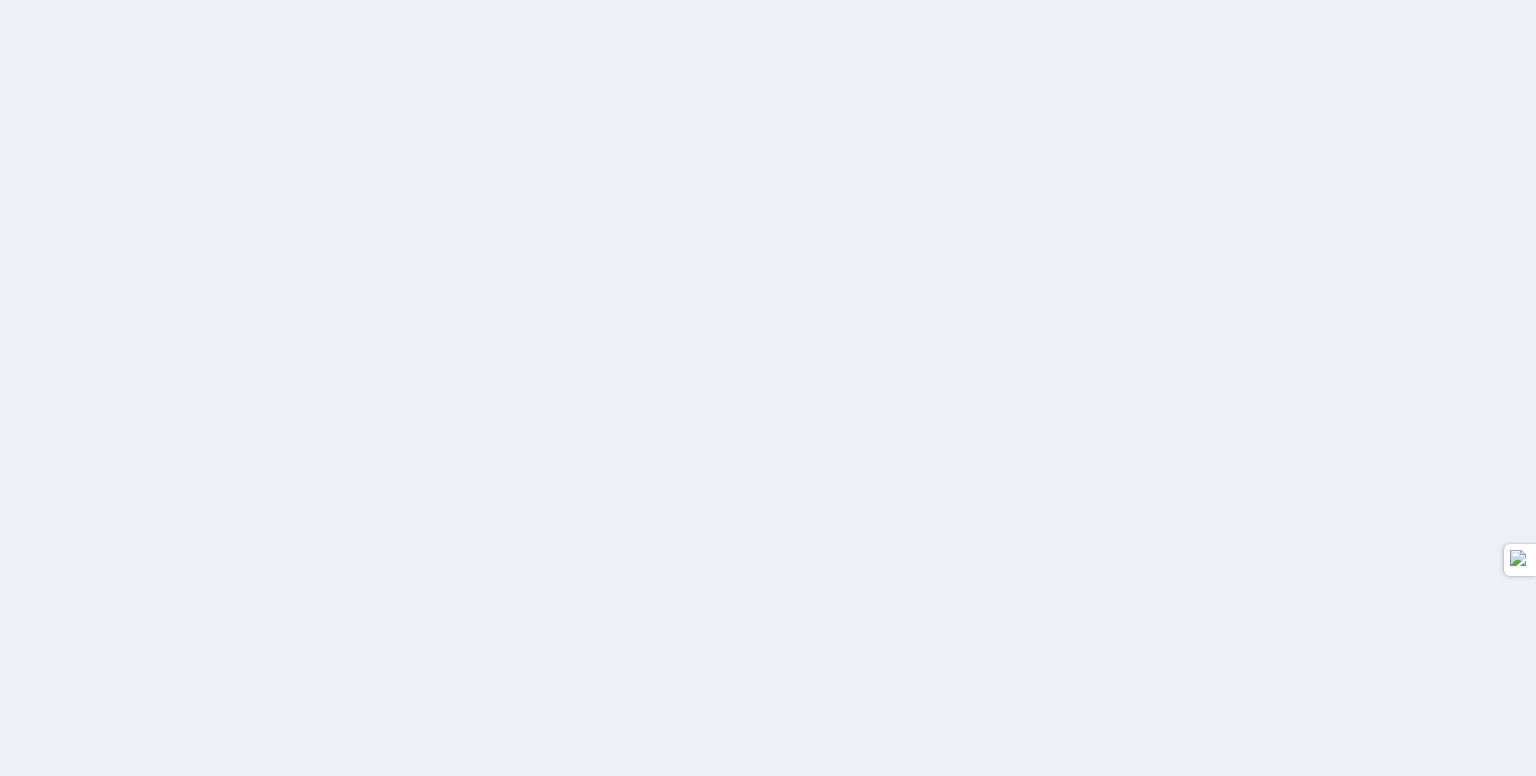 scroll, scrollTop: 0, scrollLeft: 0, axis: both 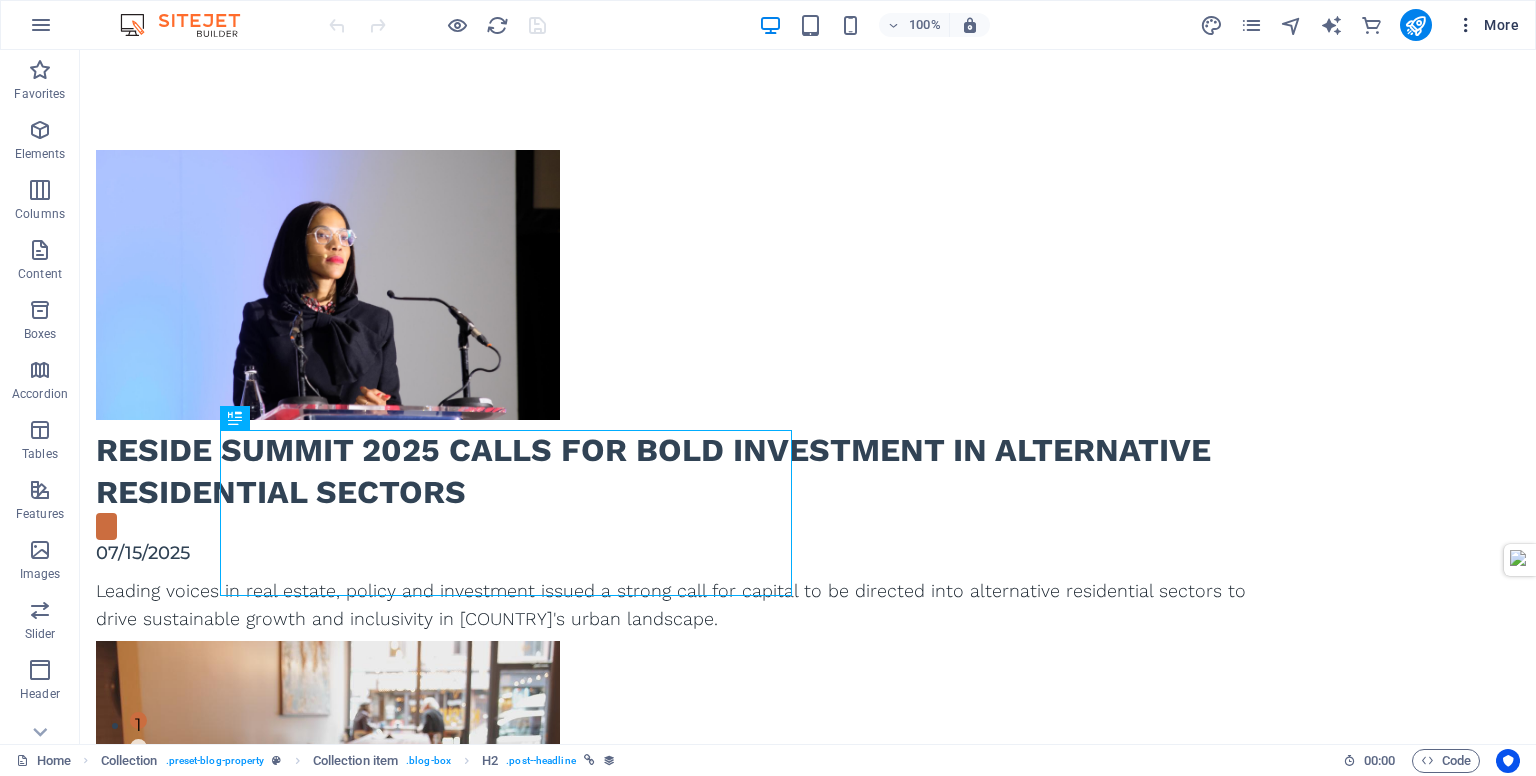 click on "More" at bounding box center [1487, 25] 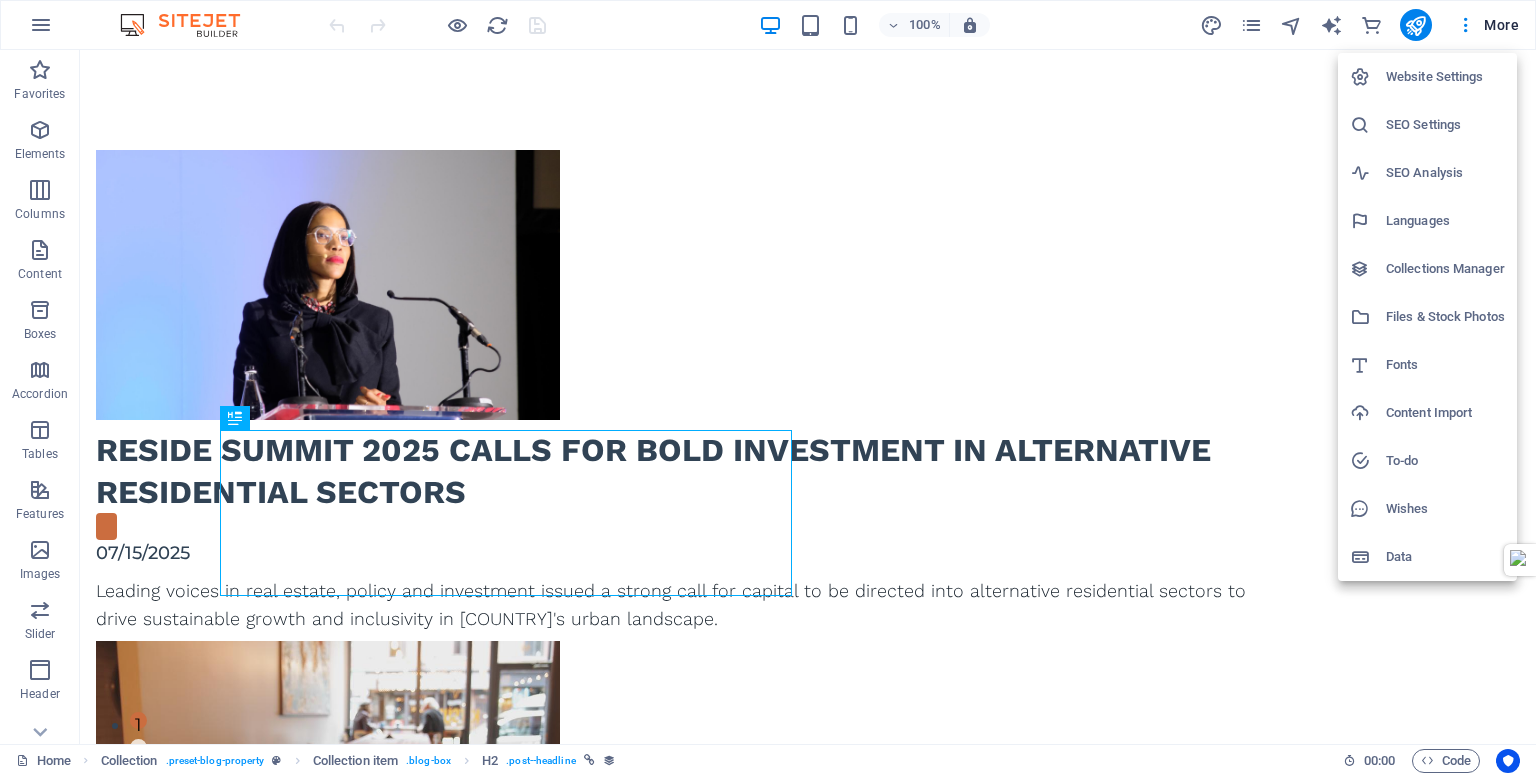 click on "Website Settings" at bounding box center [1445, 77] 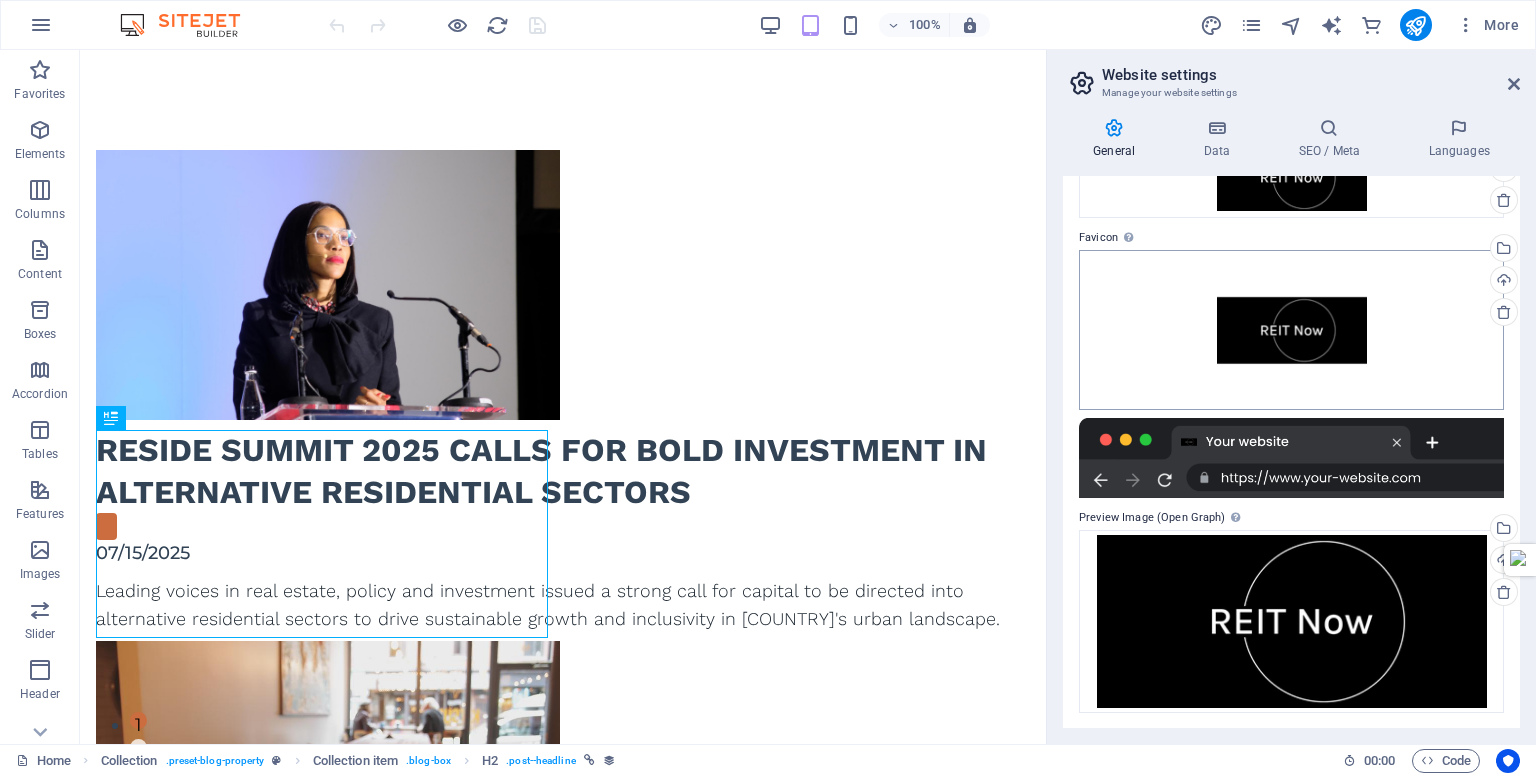 scroll, scrollTop: 0, scrollLeft: 0, axis: both 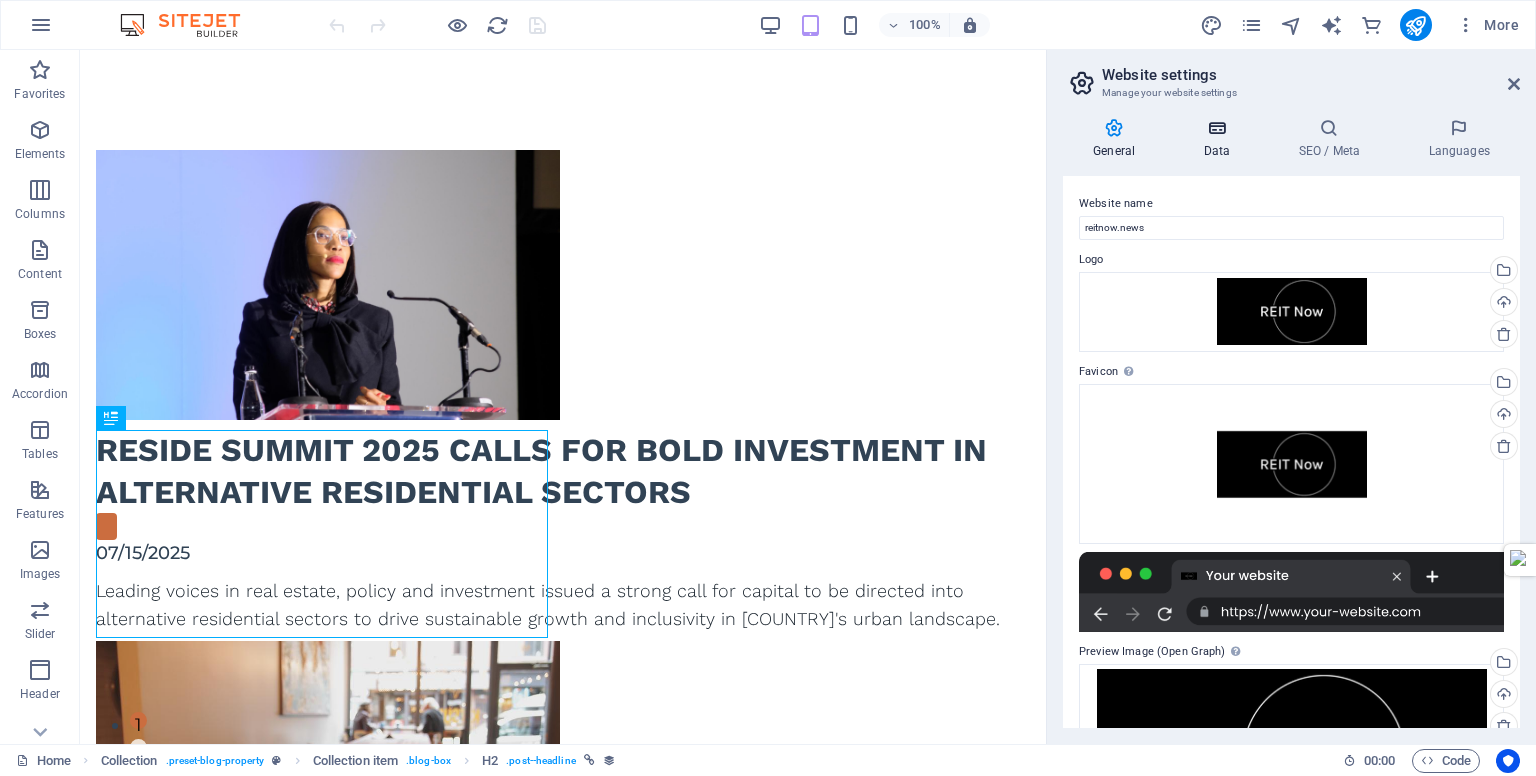 click at bounding box center (1216, 128) 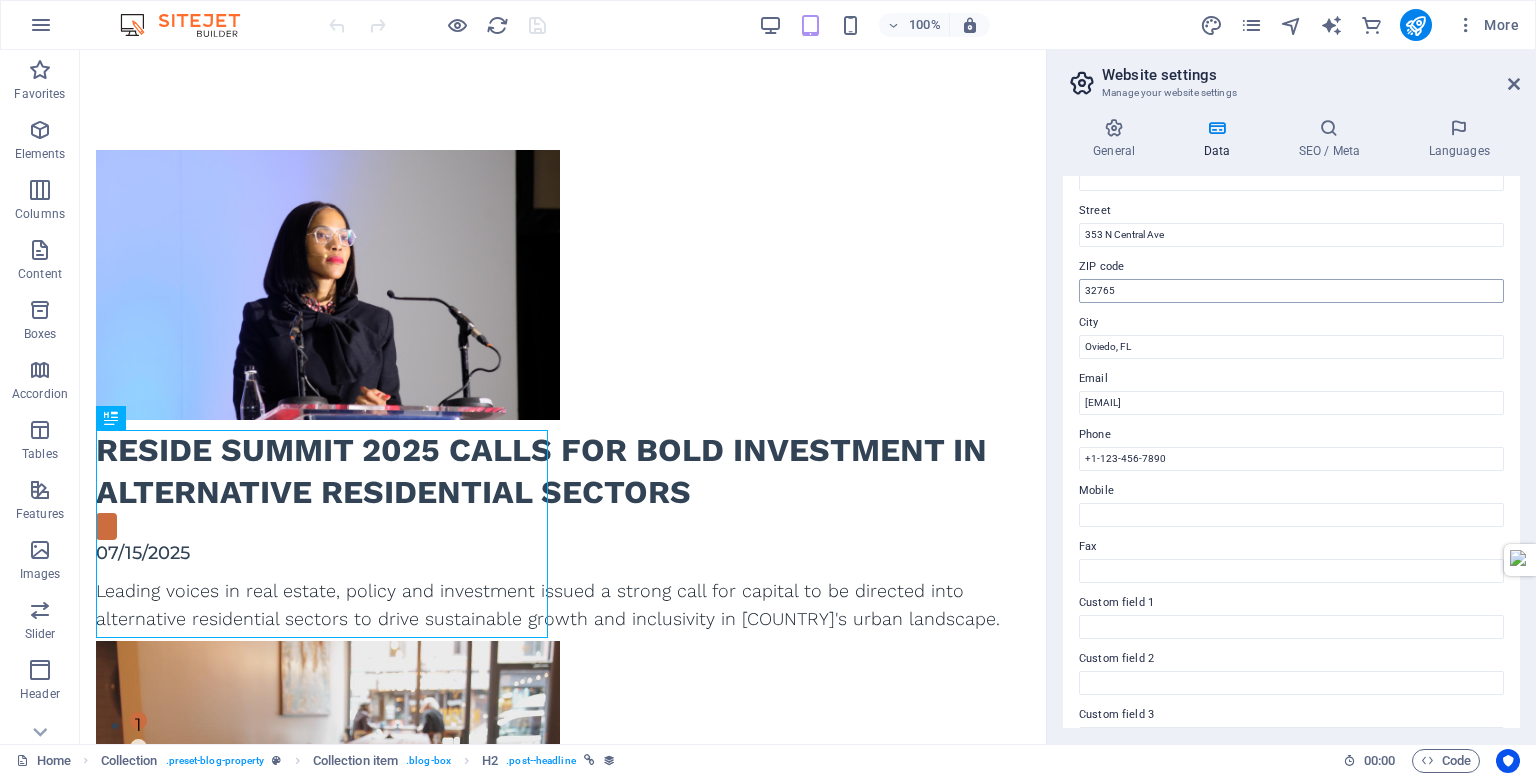 scroll, scrollTop: 408, scrollLeft: 0, axis: vertical 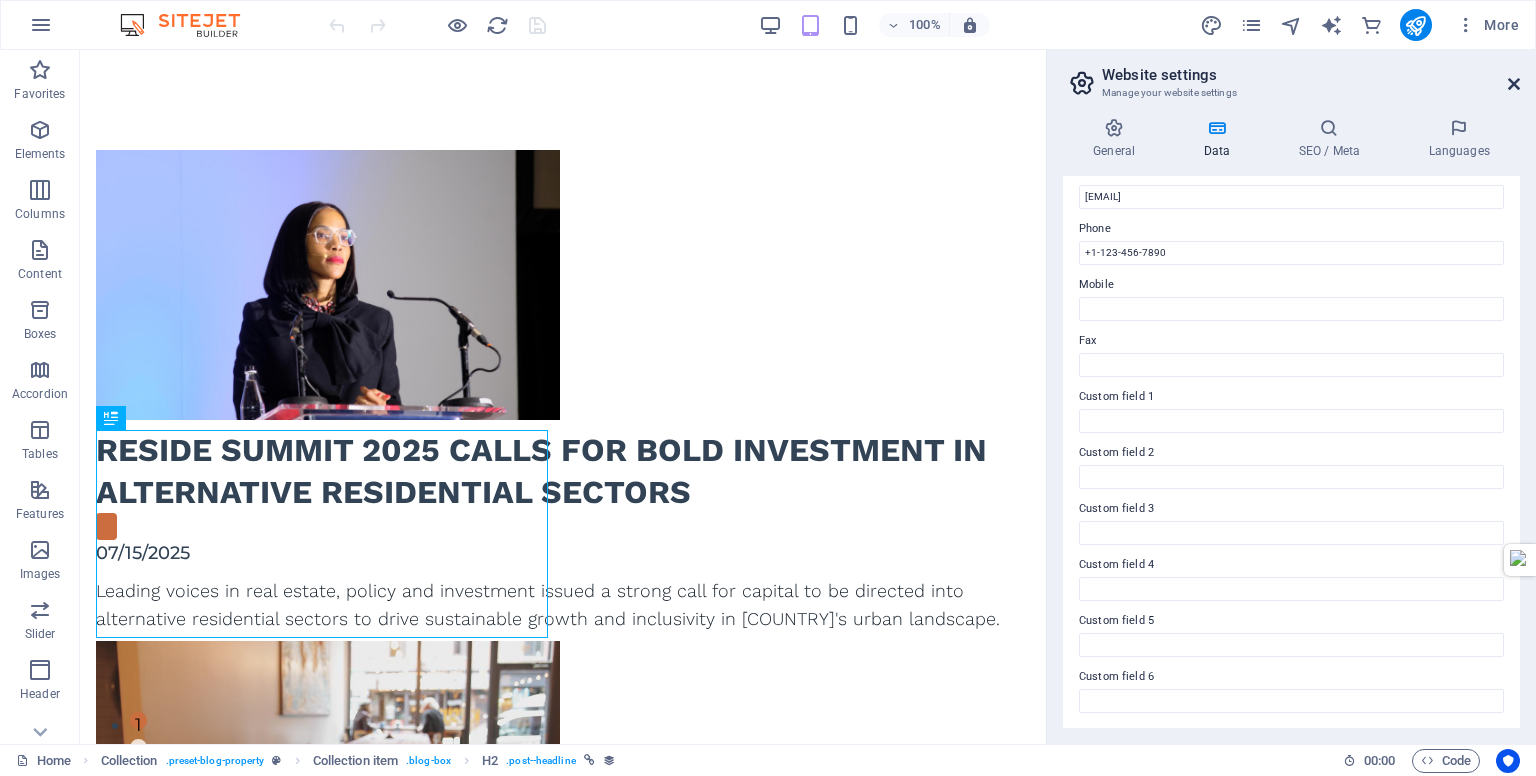 click at bounding box center (1514, 84) 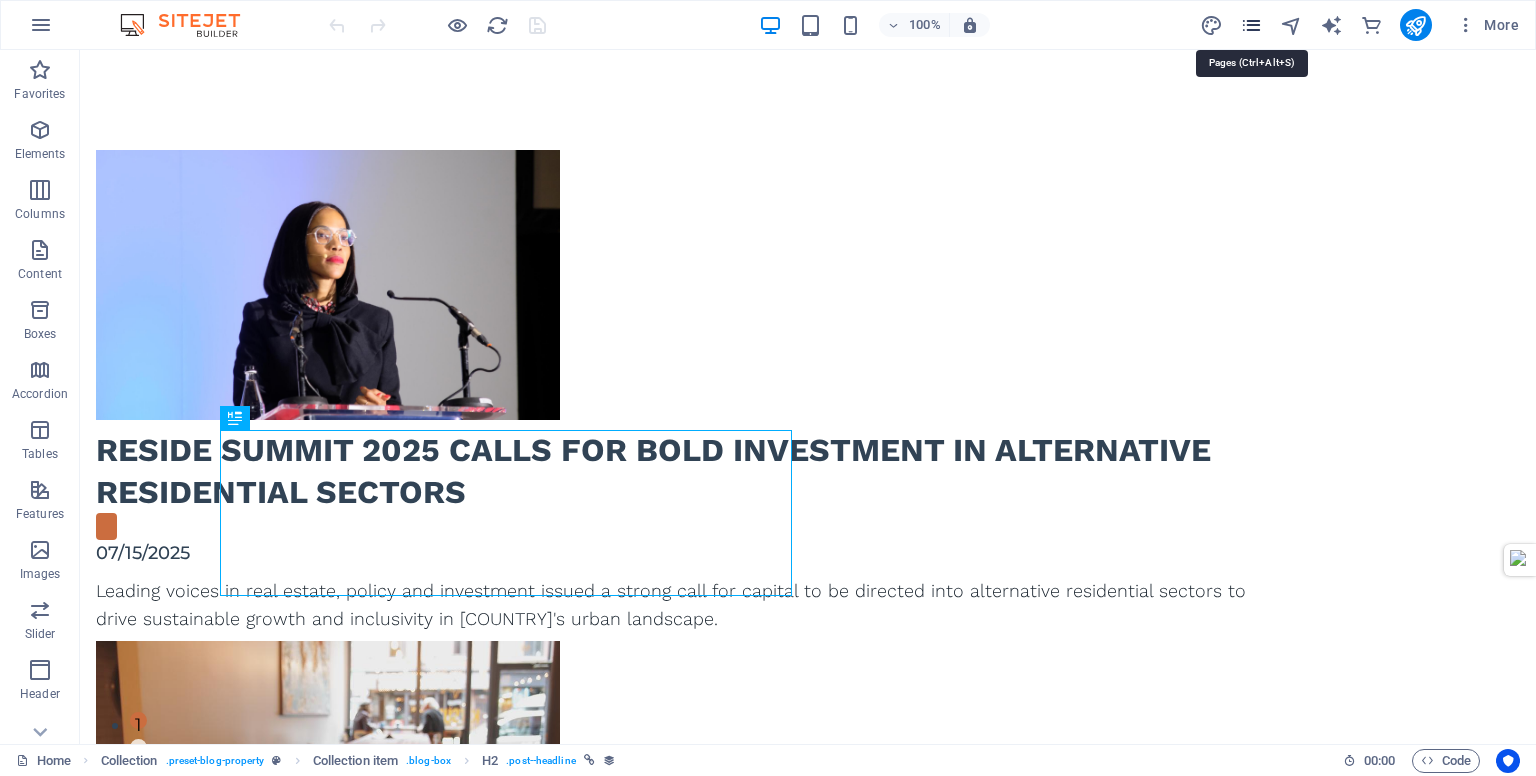 click at bounding box center (1251, 25) 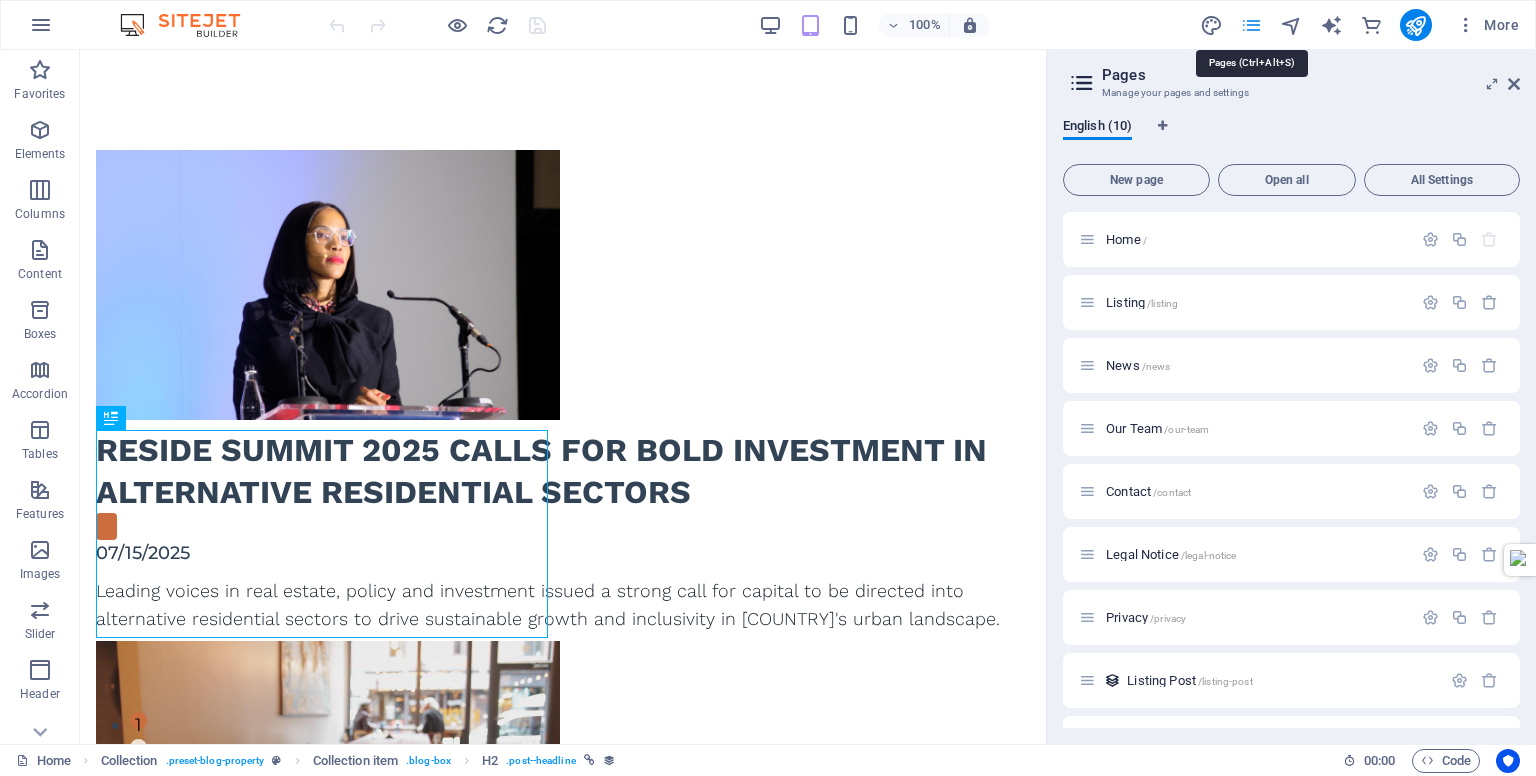 click at bounding box center [1251, 25] 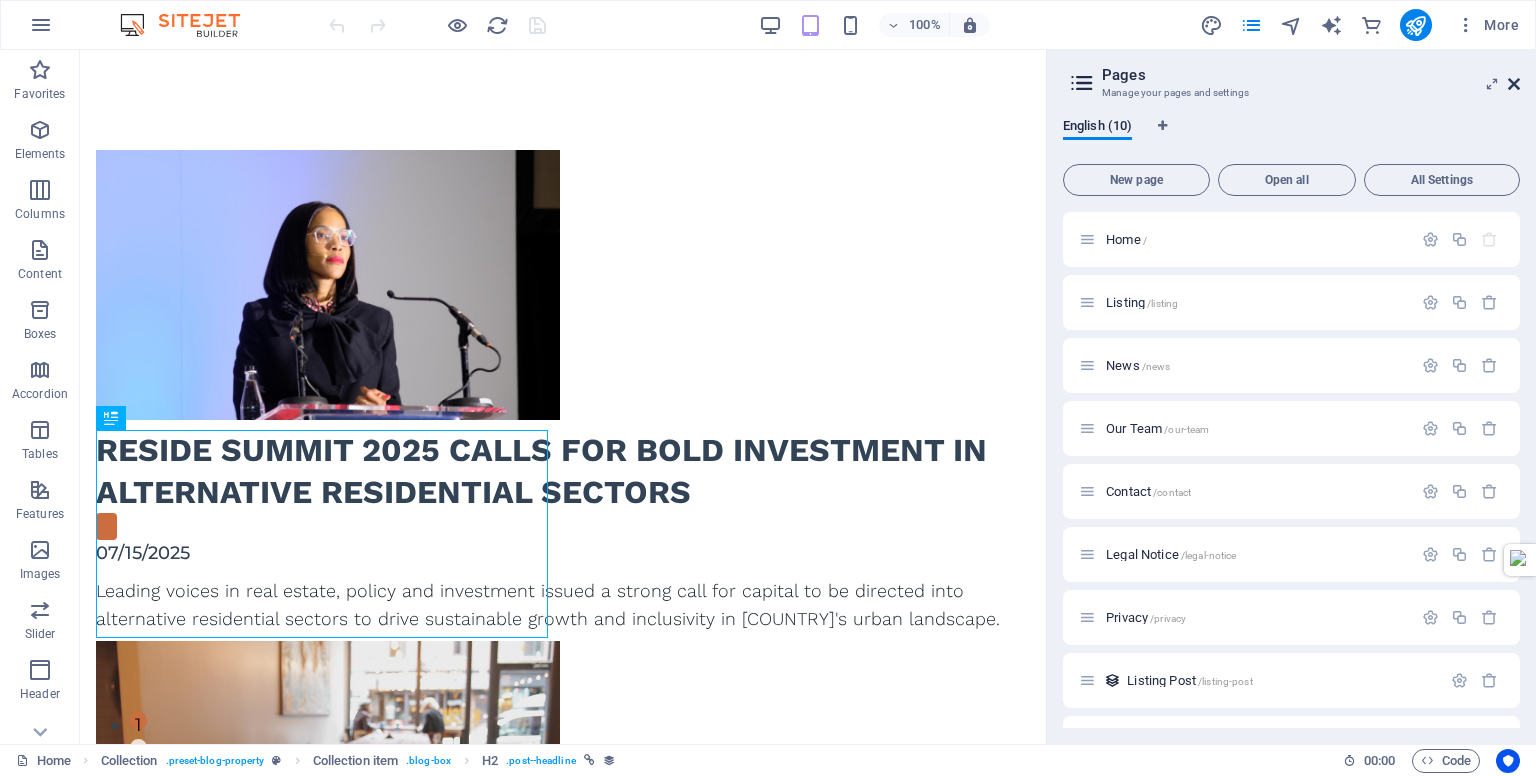 click at bounding box center (1514, 84) 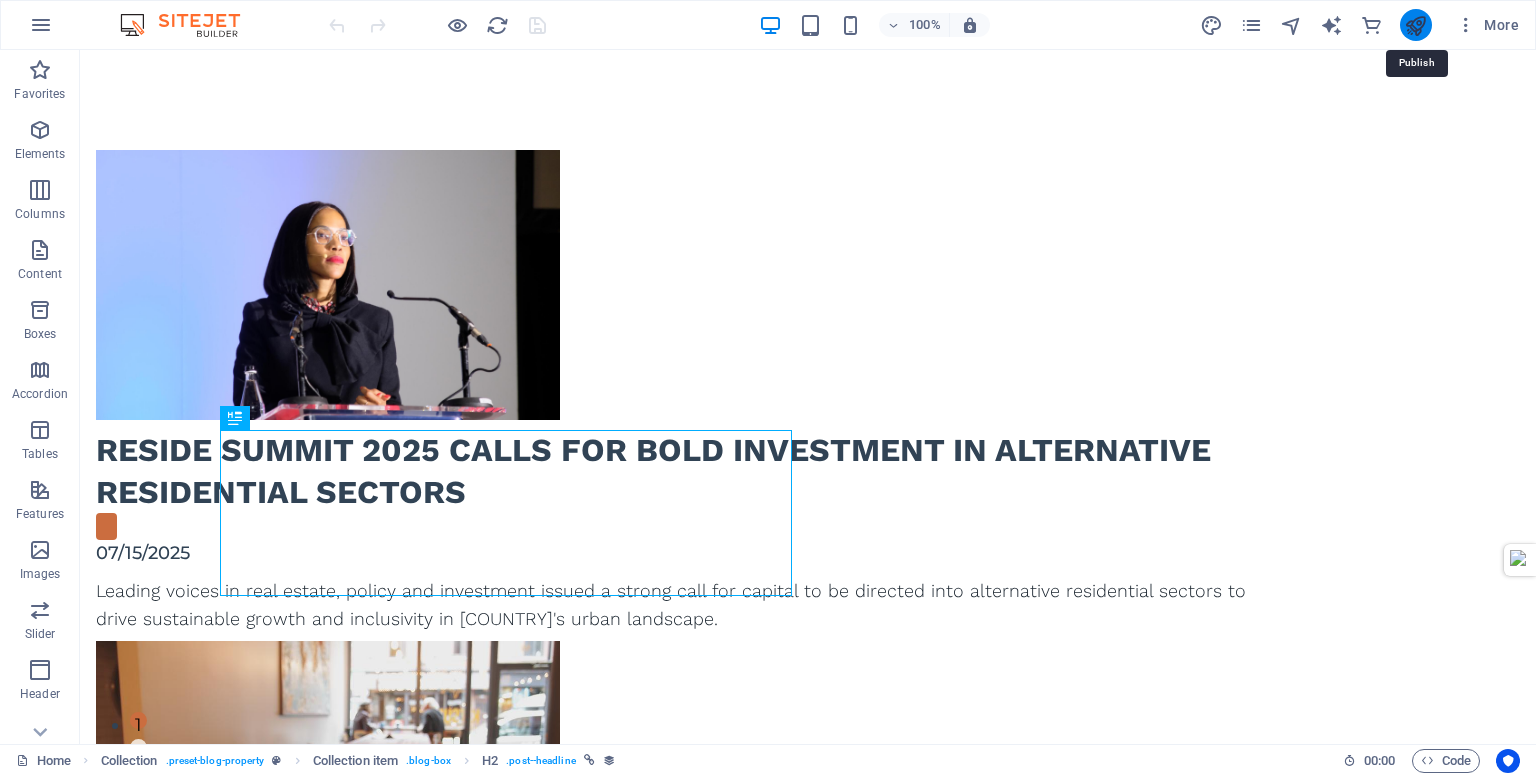 click at bounding box center (1415, 25) 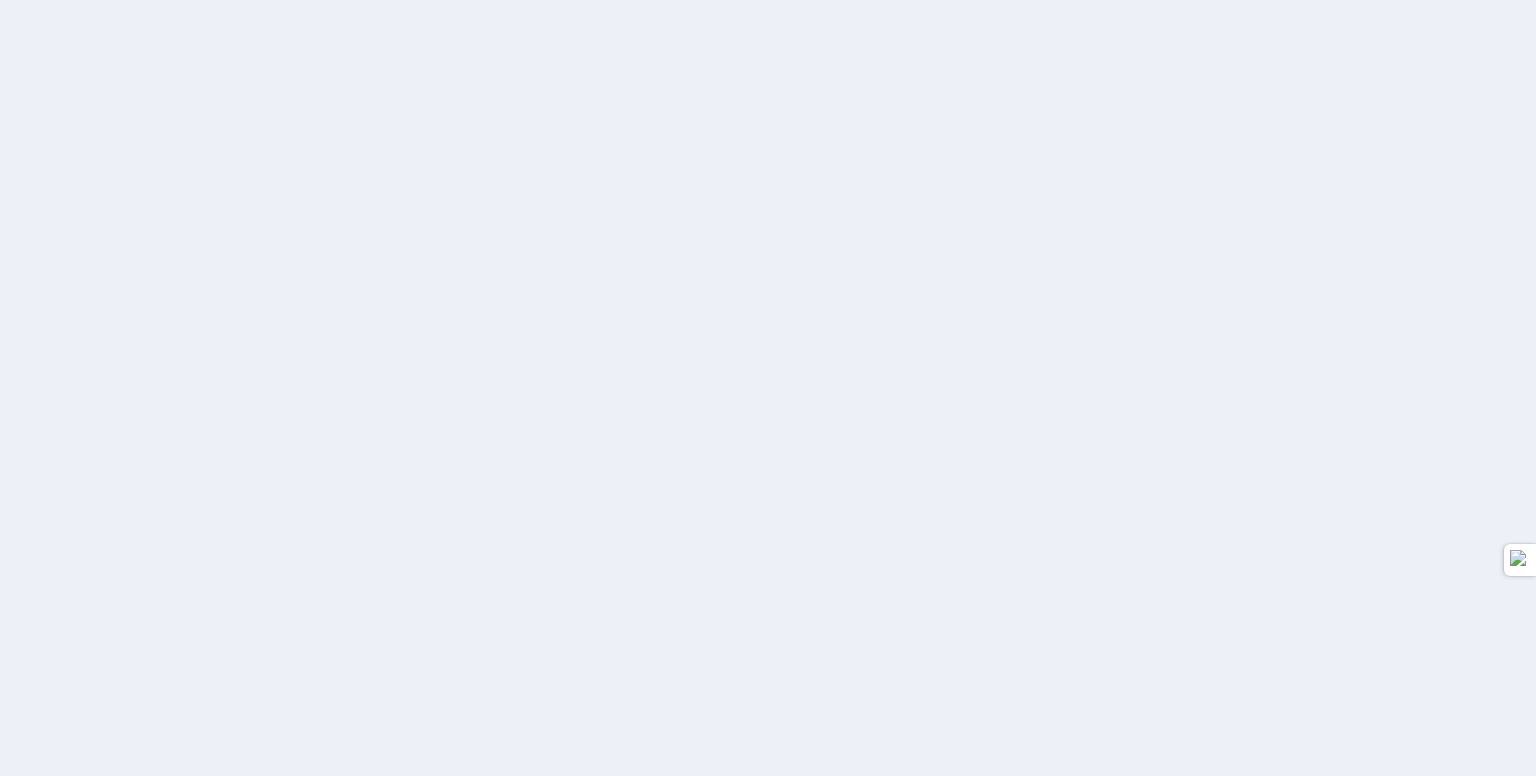 scroll, scrollTop: 0, scrollLeft: 0, axis: both 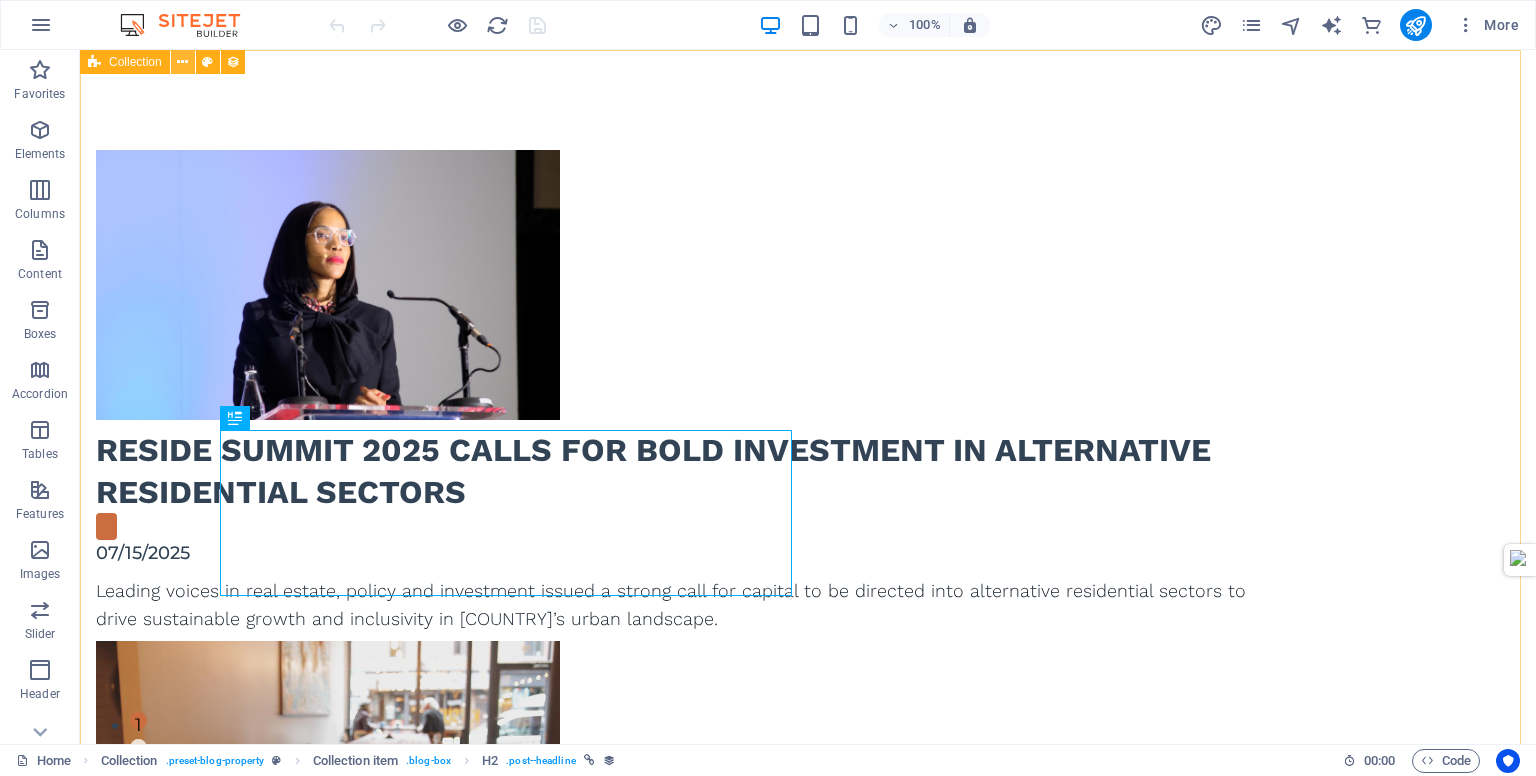 click at bounding box center (182, 62) 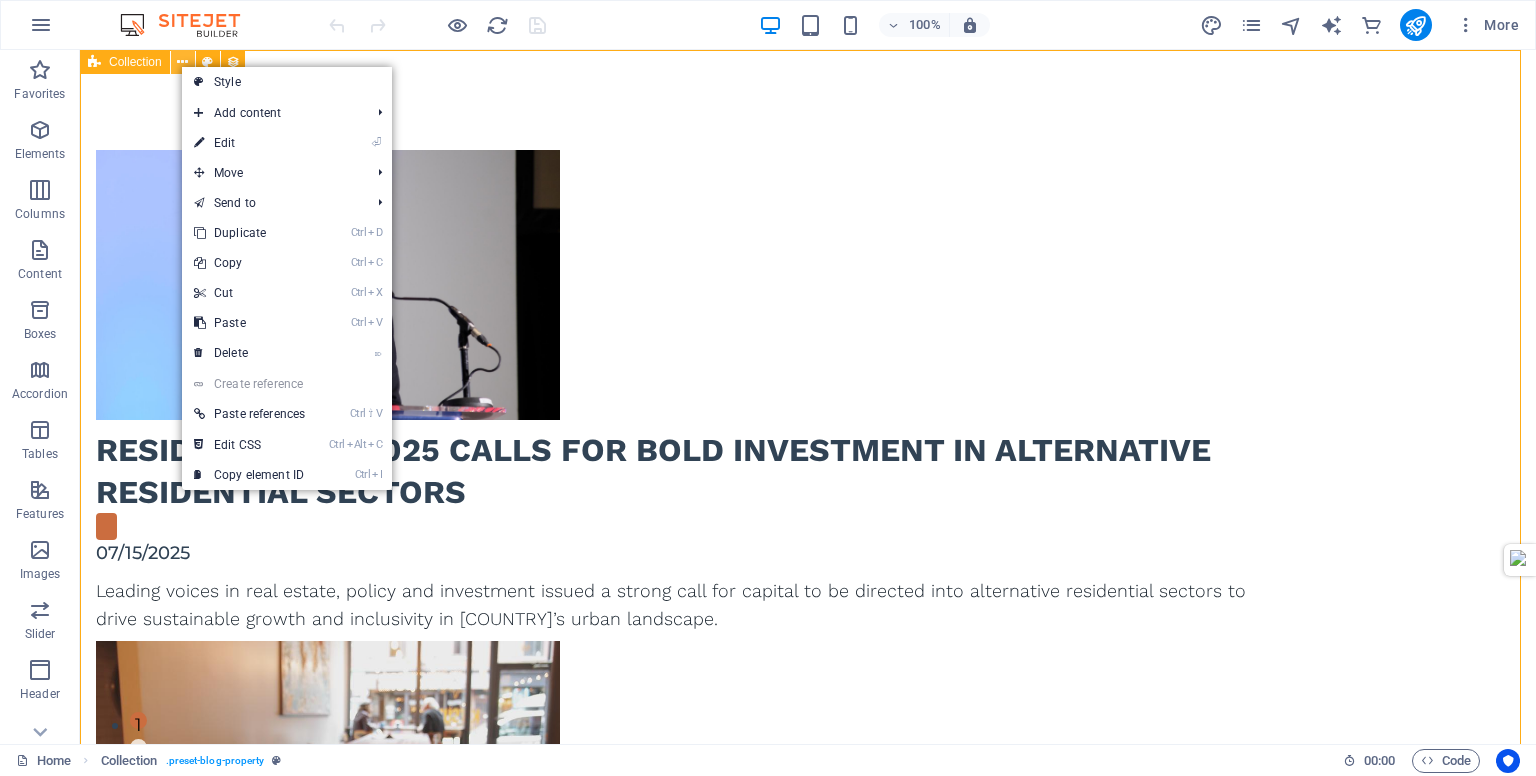 drag, startPoint x: 180, startPoint y: 65, endPoint x: 26, endPoint y: 195, distance: 201.53412 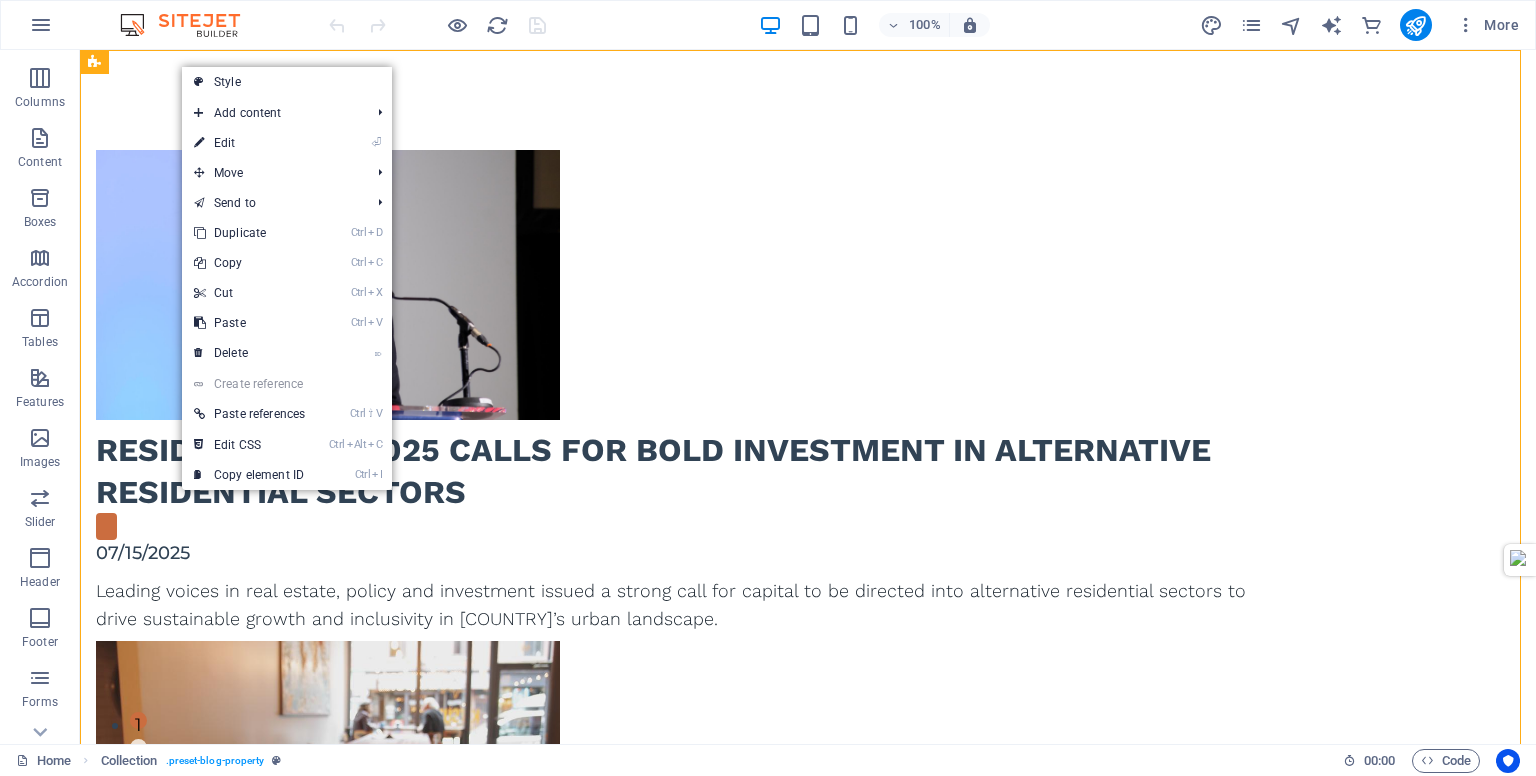 scroll, scrollTop: 265, scrollLeft: 0, axis: vertical 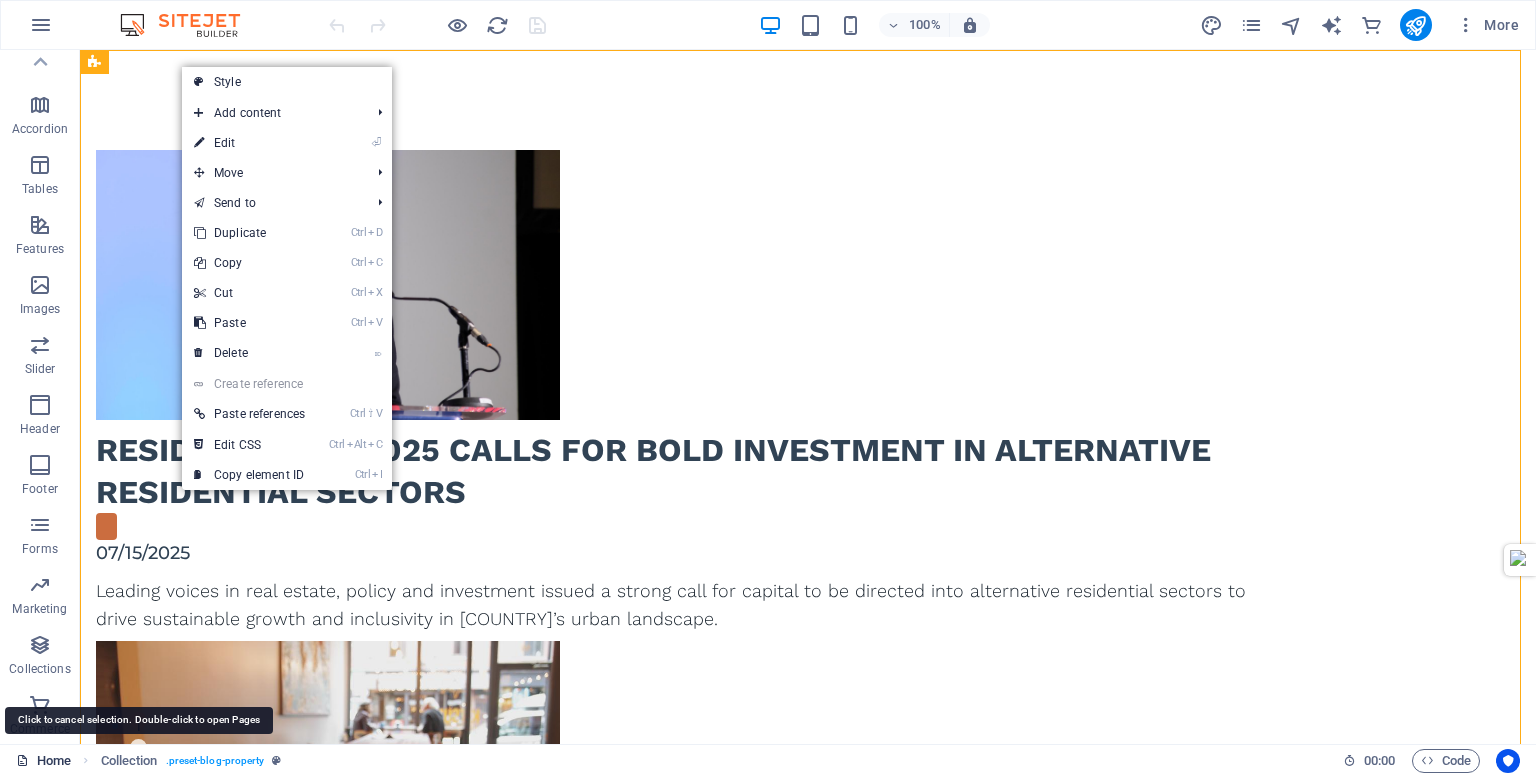 click on "Home" at bounding box center [43, 761] 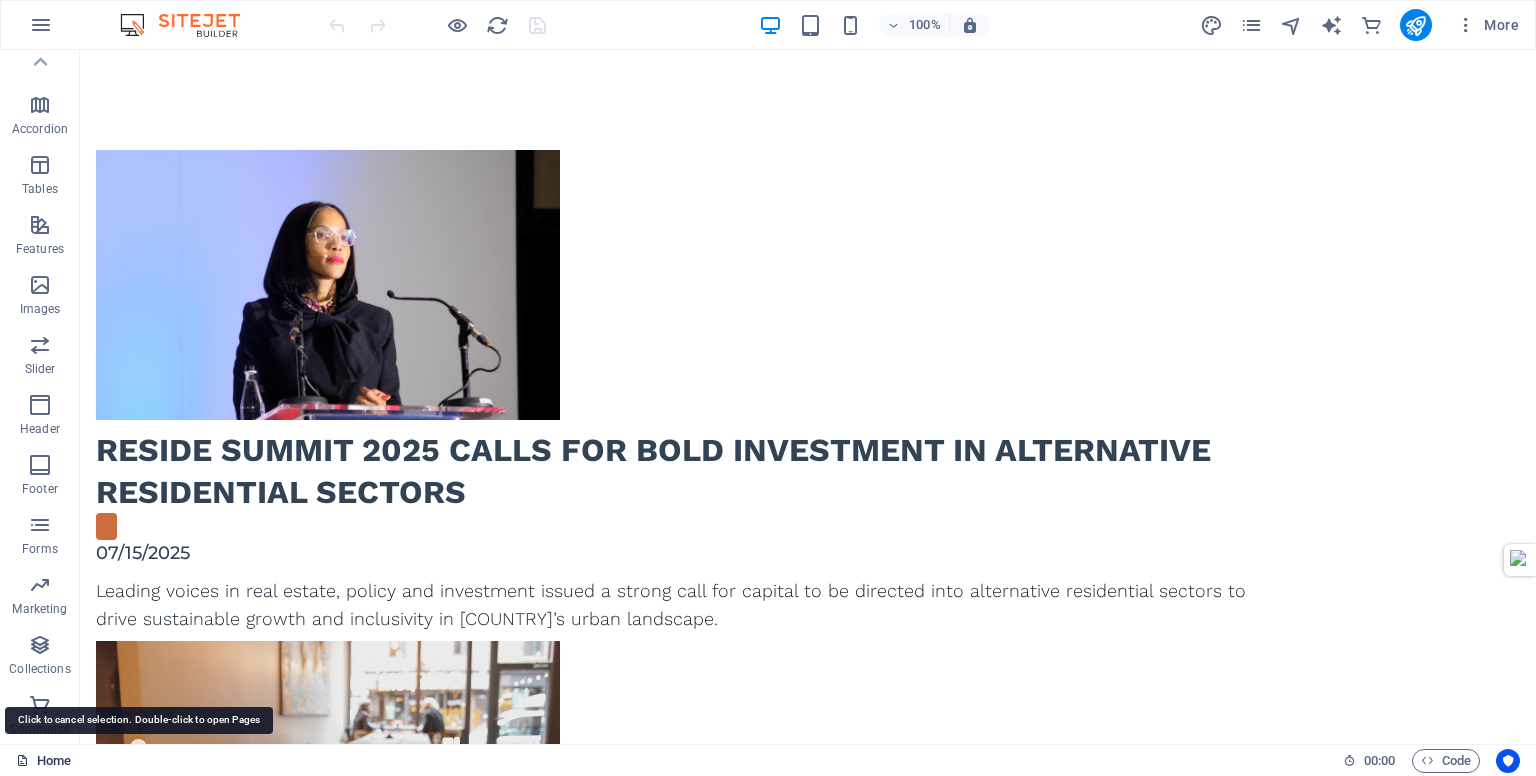 click on "Home" at bounding box center [43, 761] 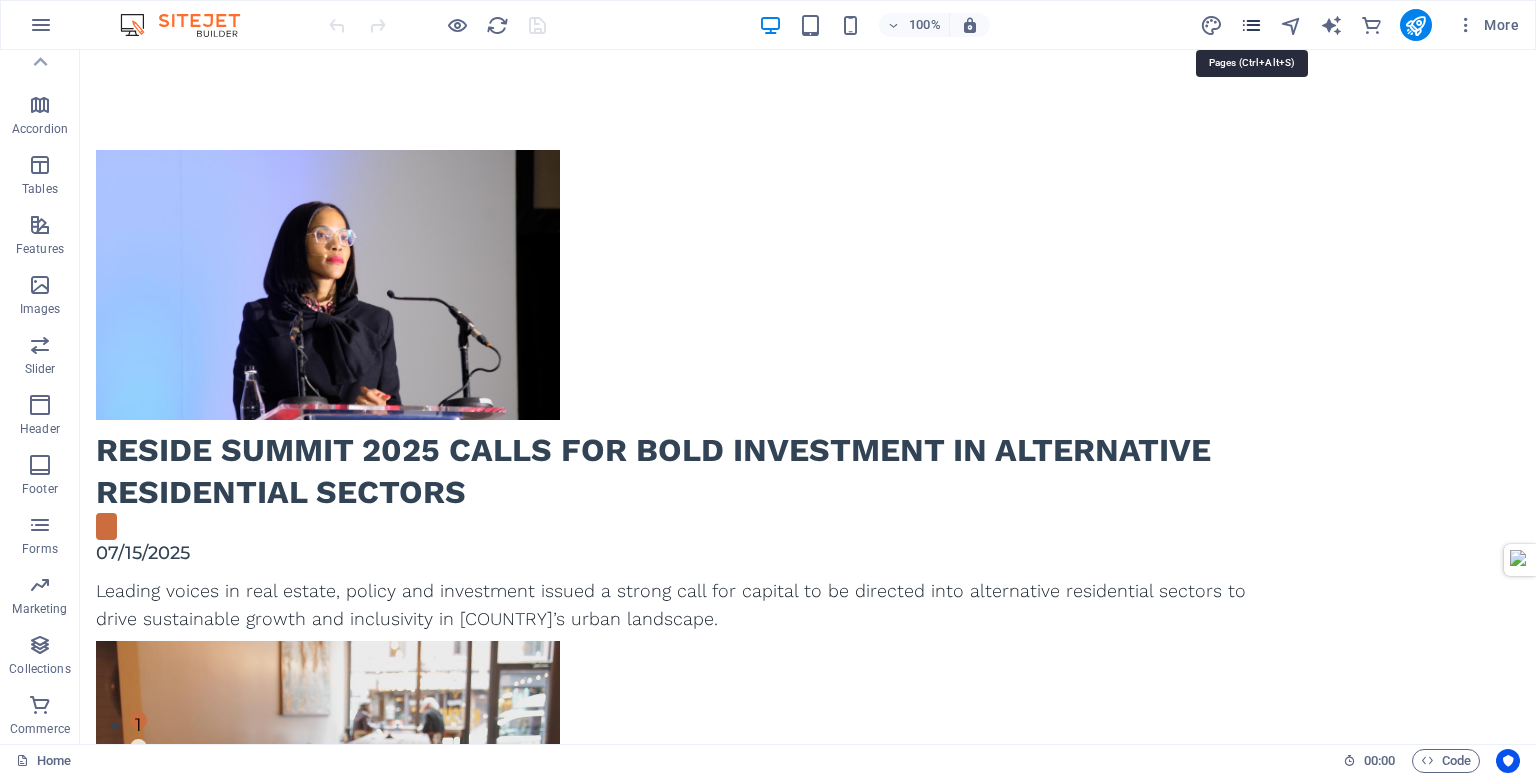 click at bounding box center (1251, 25) 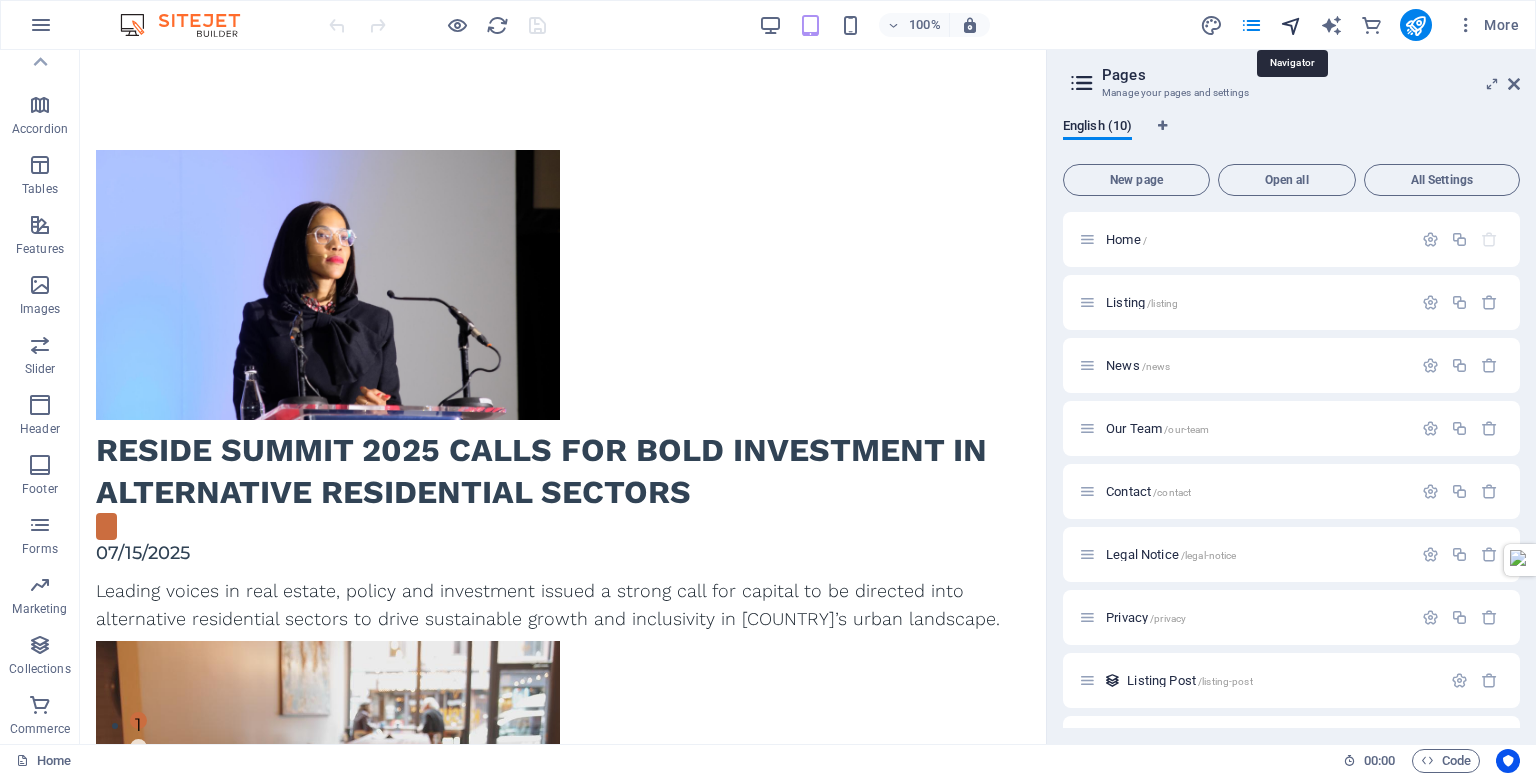 click at bounding box center (1291, 25) 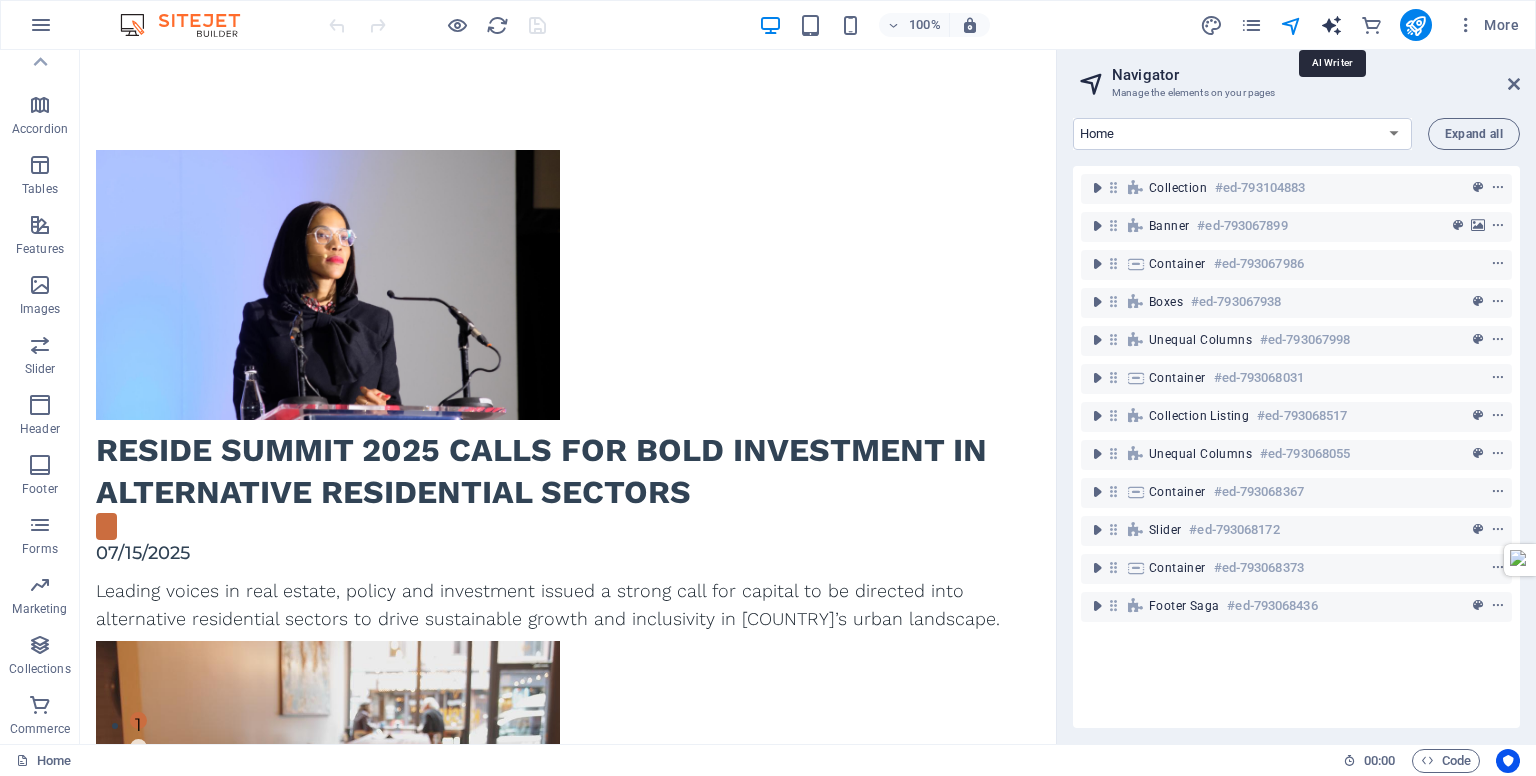 click at bounding box center [1331, 25] 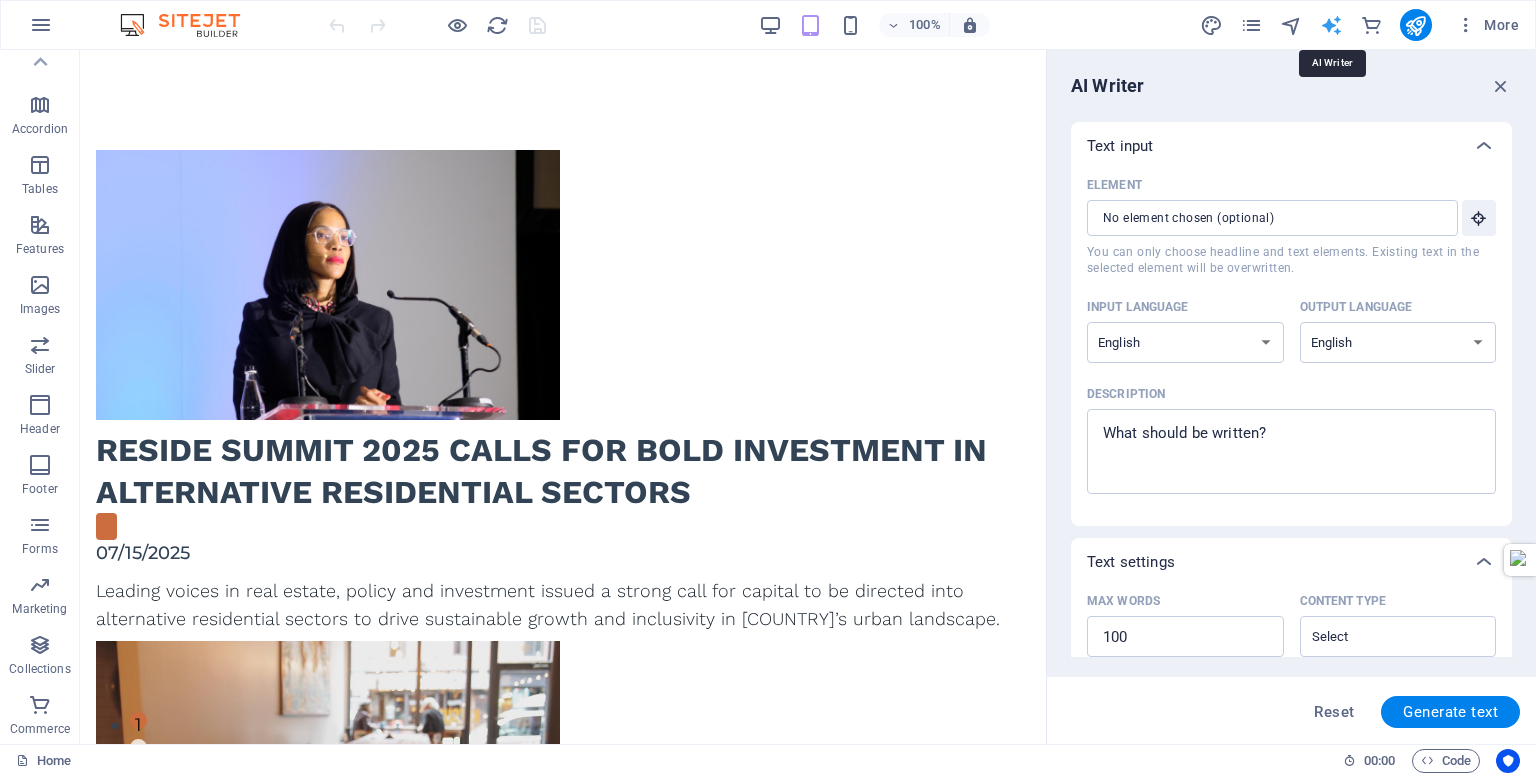 scroll, scrollTop: 0, scrollLeft: 0, axis: both 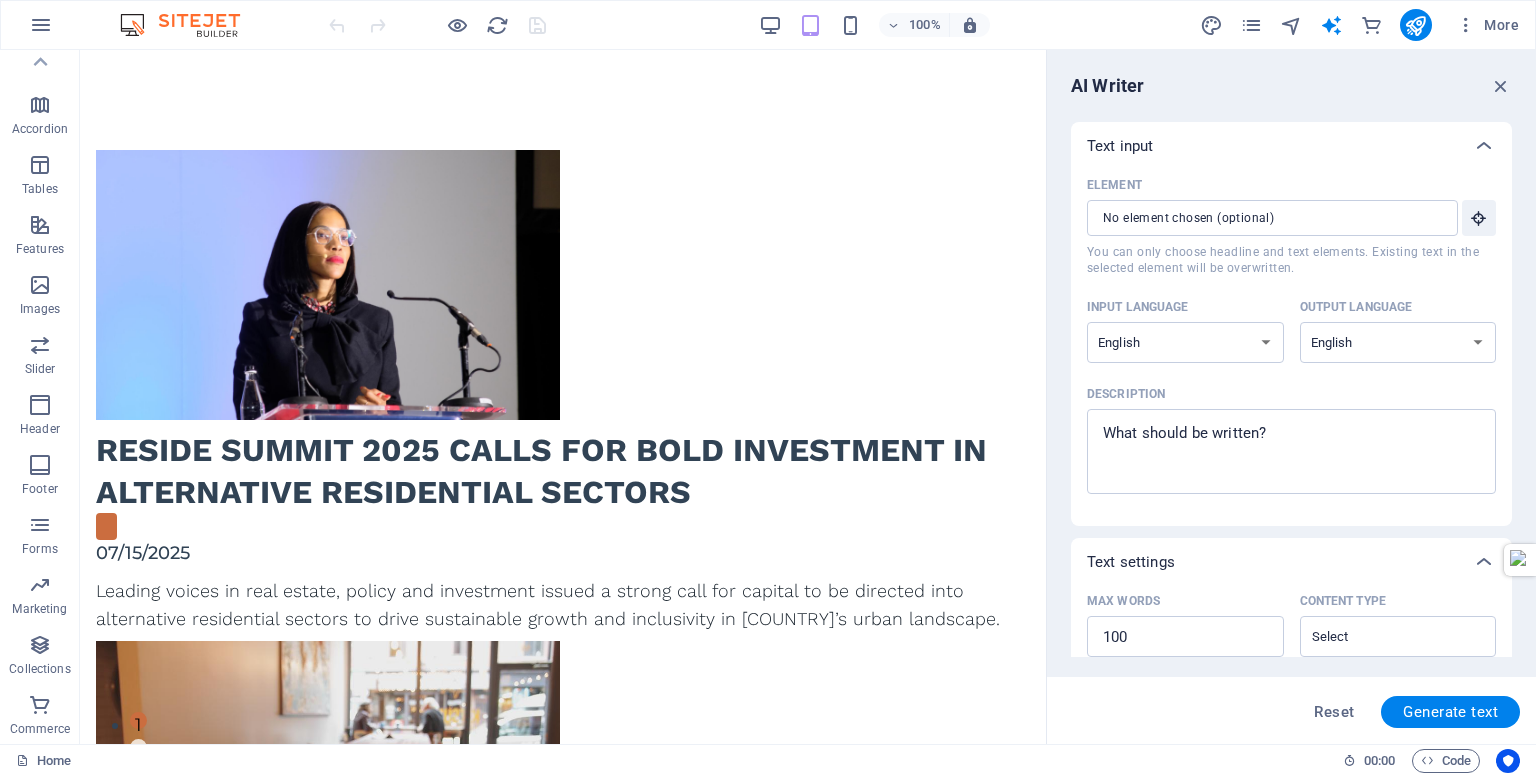 click on "More" at bounding box center [1363, 25] 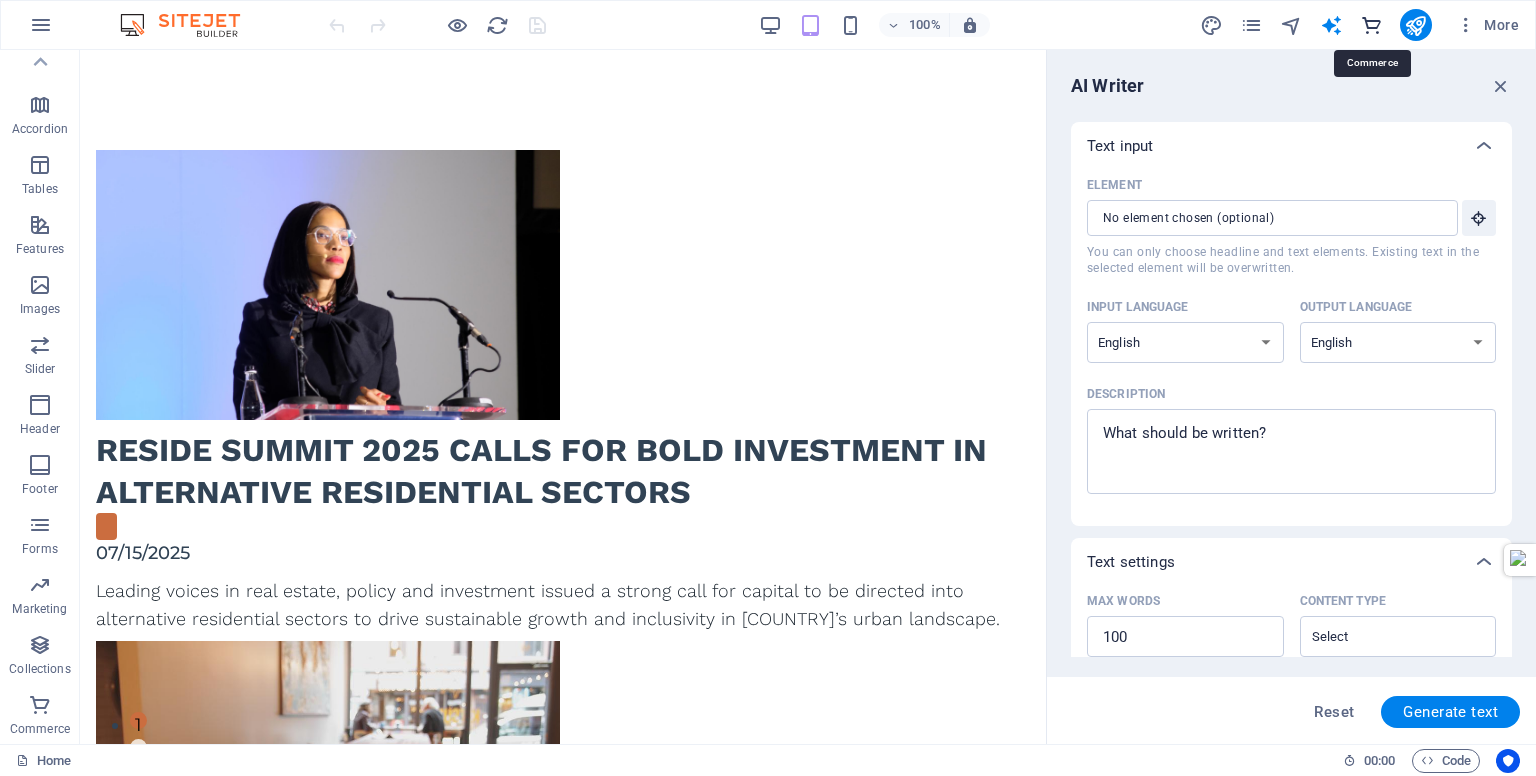 click at bounding box center [1371, 25] 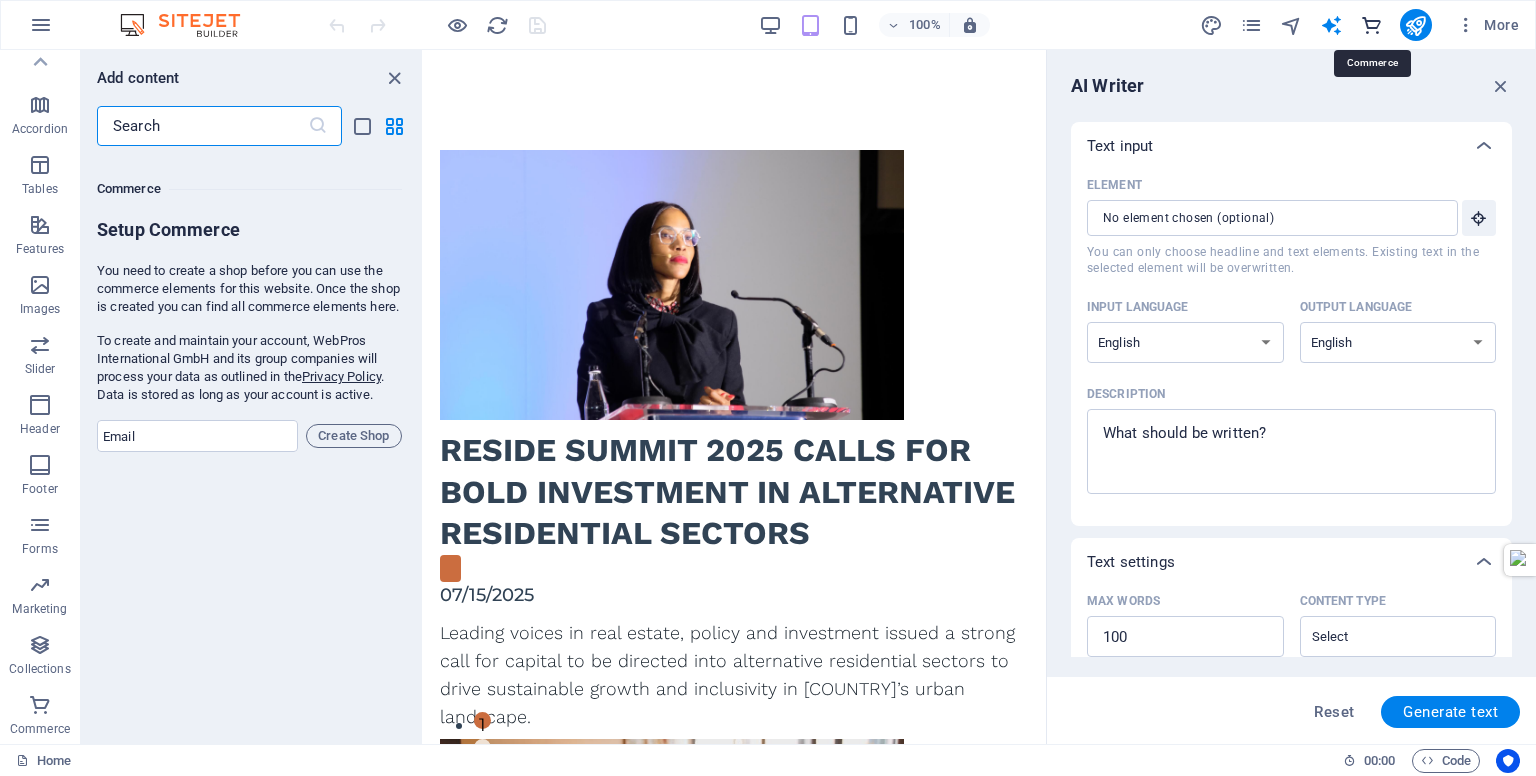 scroll, scrollTop: 19271, scrollLeft: 0, axis: vertical 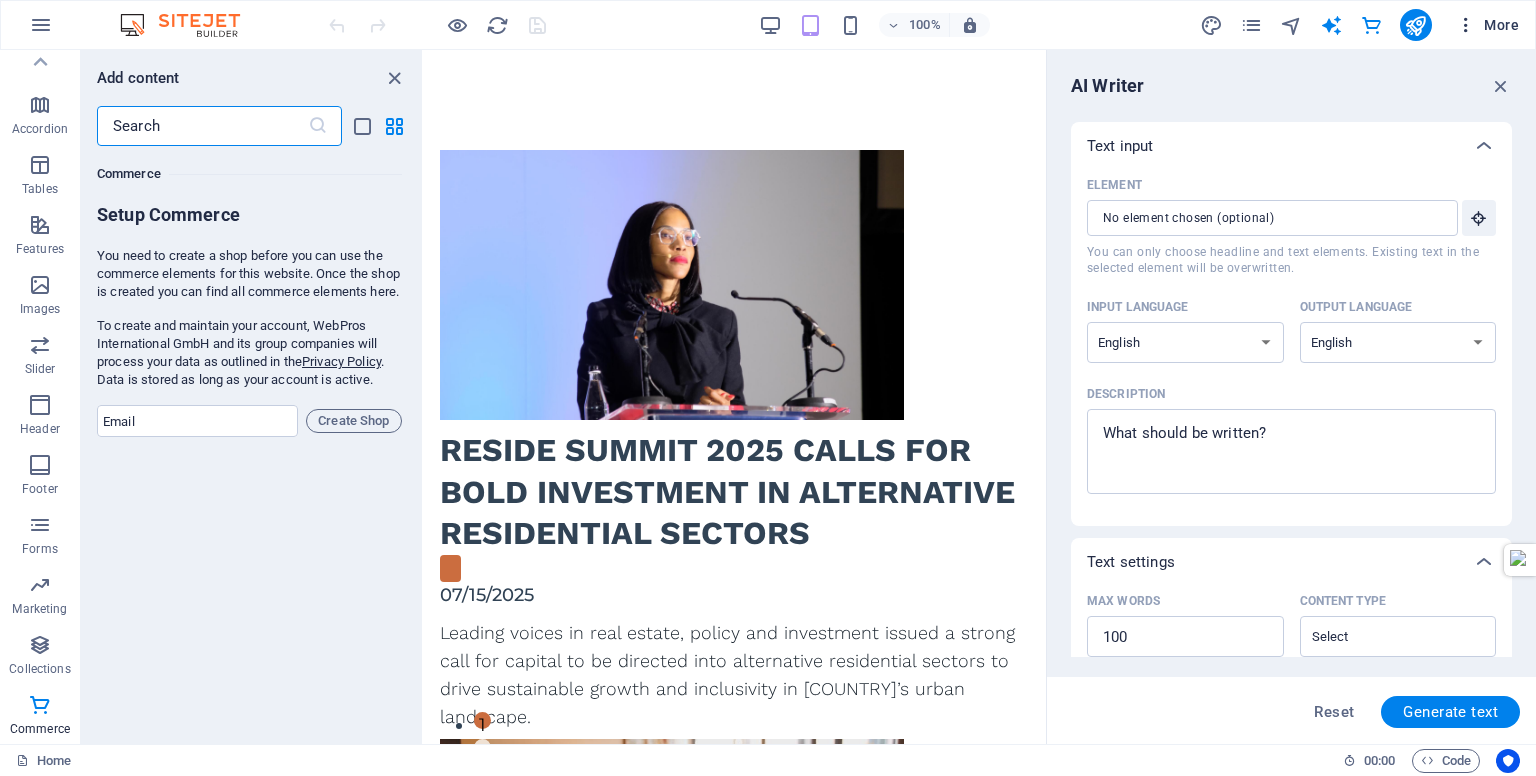 click at bounding box center (1466, 25) 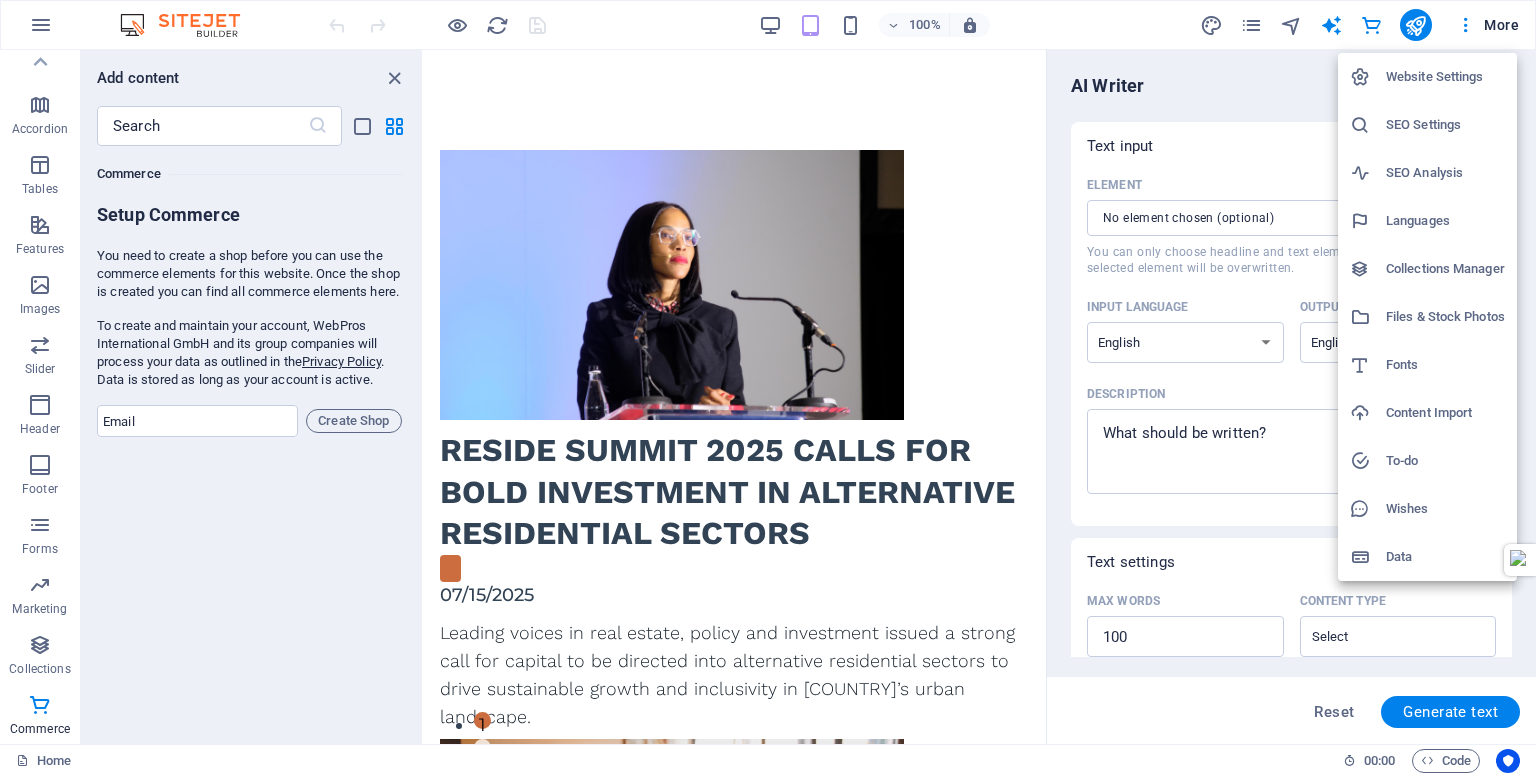 click at bounding box center [768, 388] 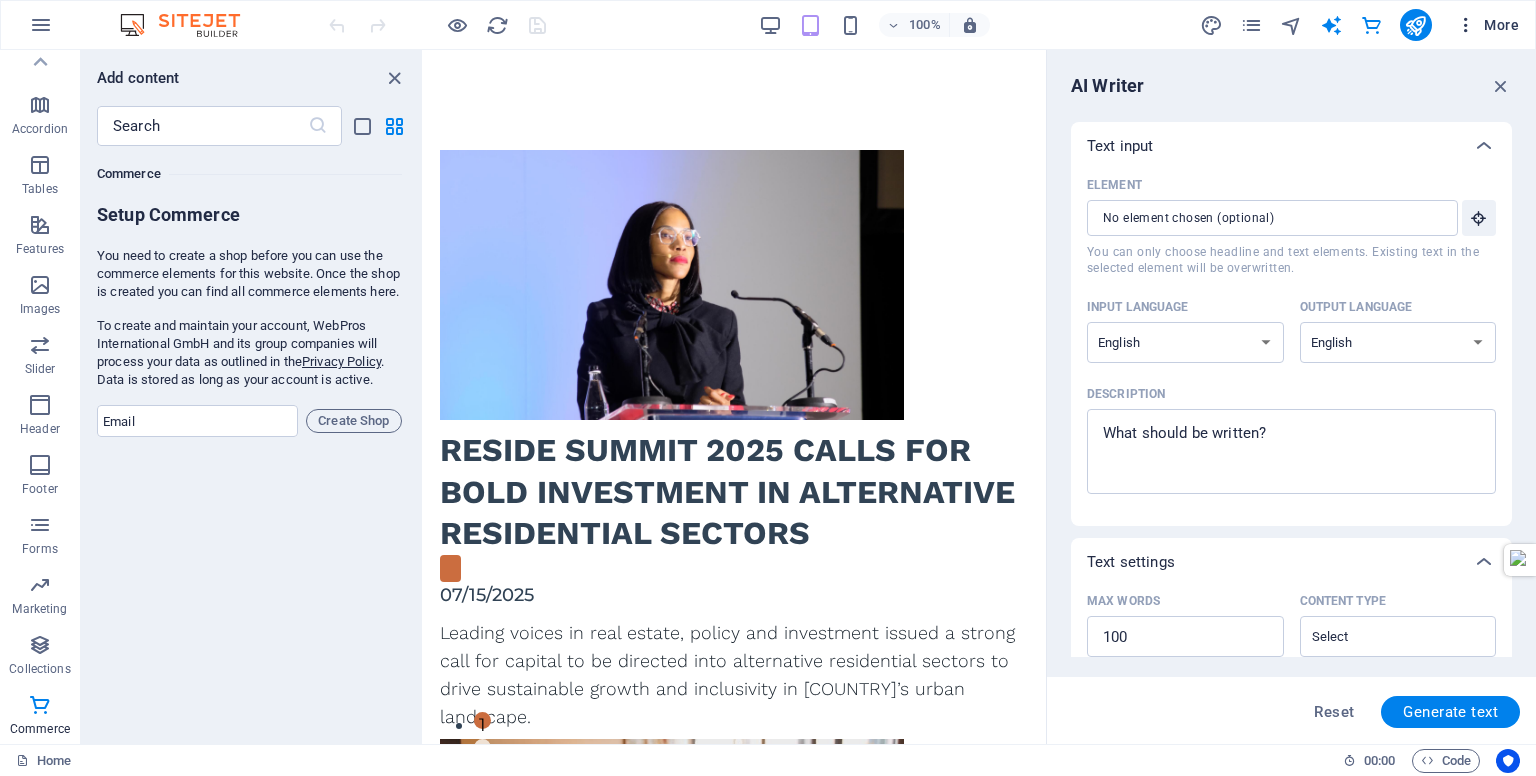 click on "More" at bounding box center [1487, 25] 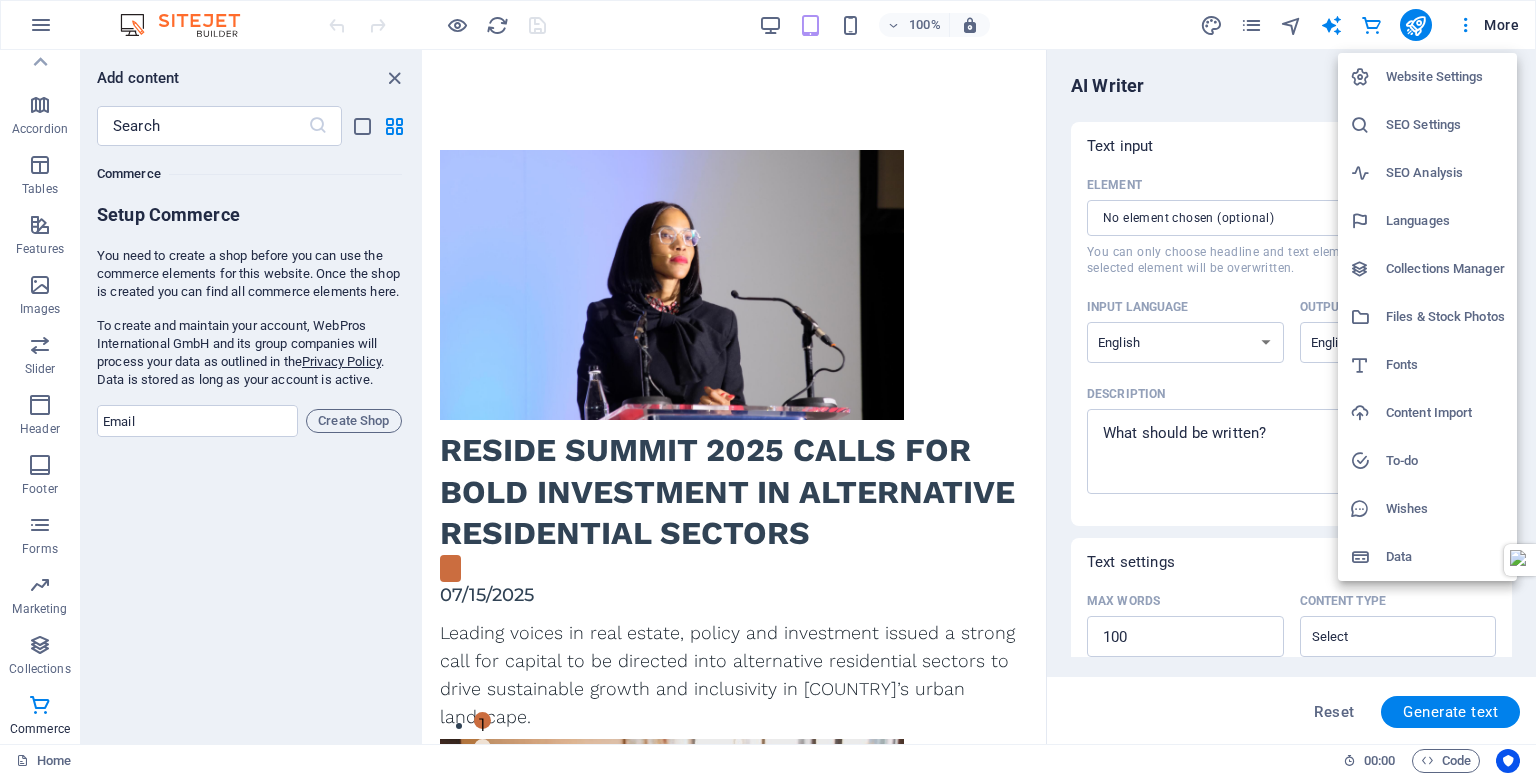 click at bounding box center [768, 388] 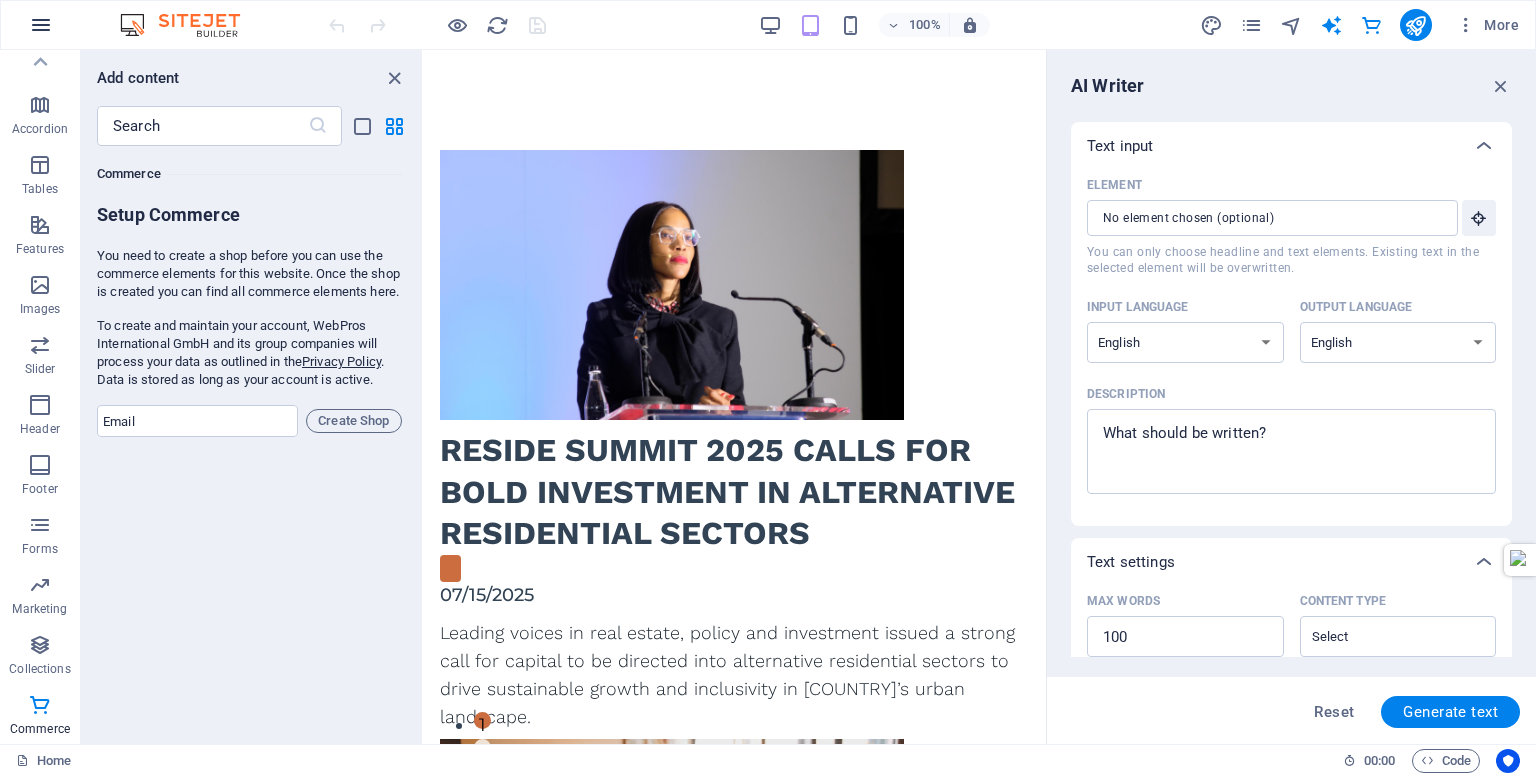 click at bounding box center [41, 25] 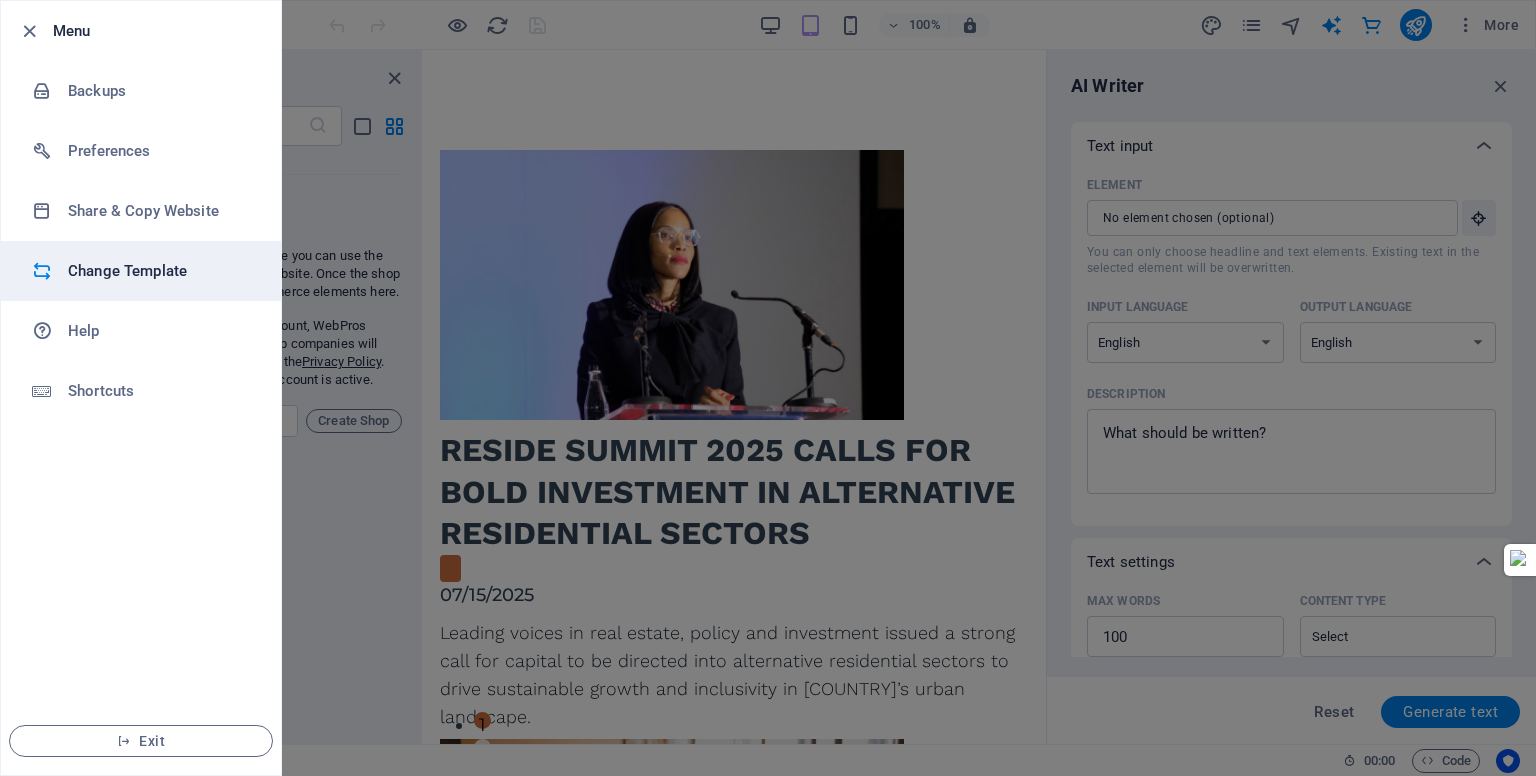 click on "Change Template" at bounding box center [160, 271] 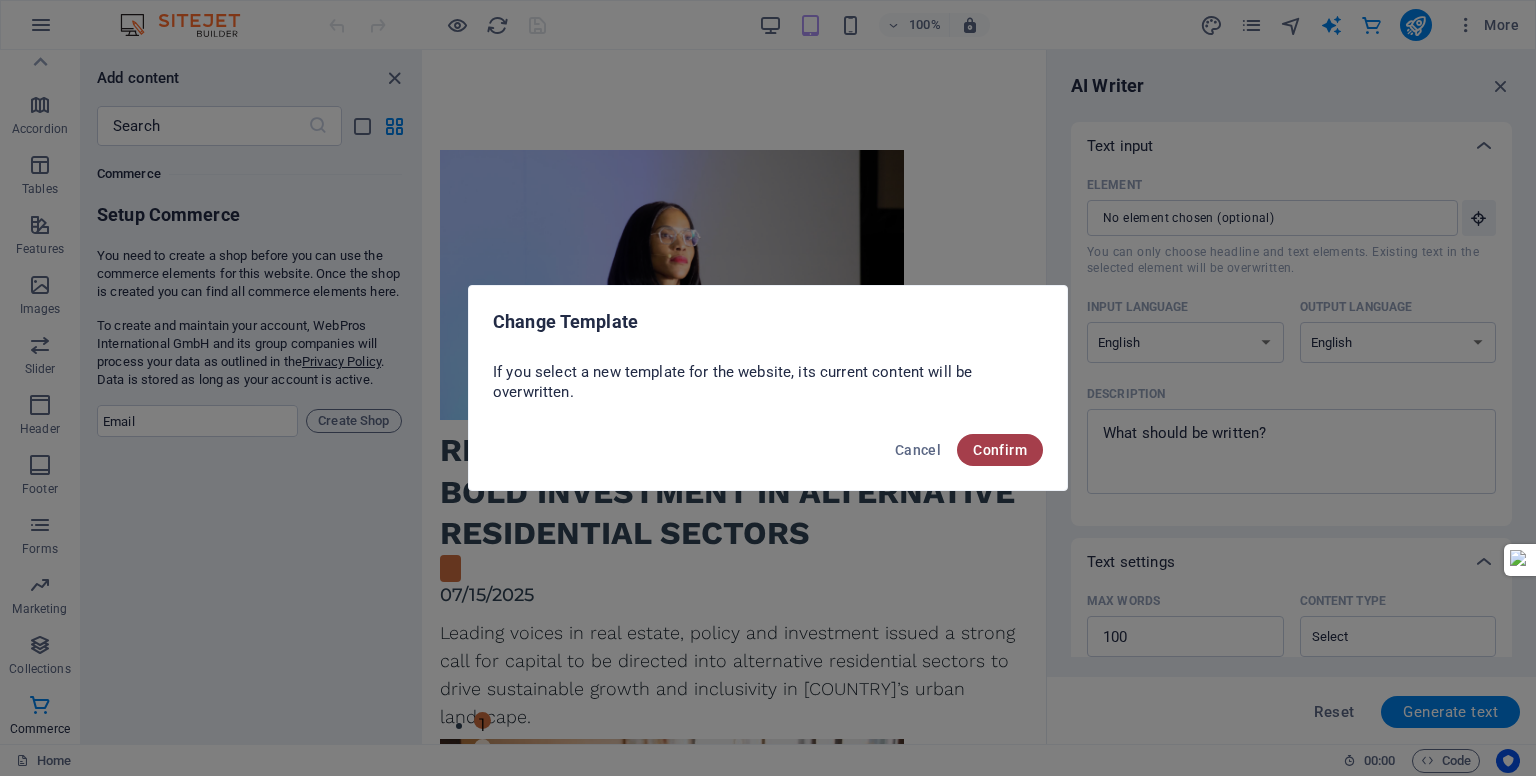 click on "Confirm" at bounding box center (1000, 450) 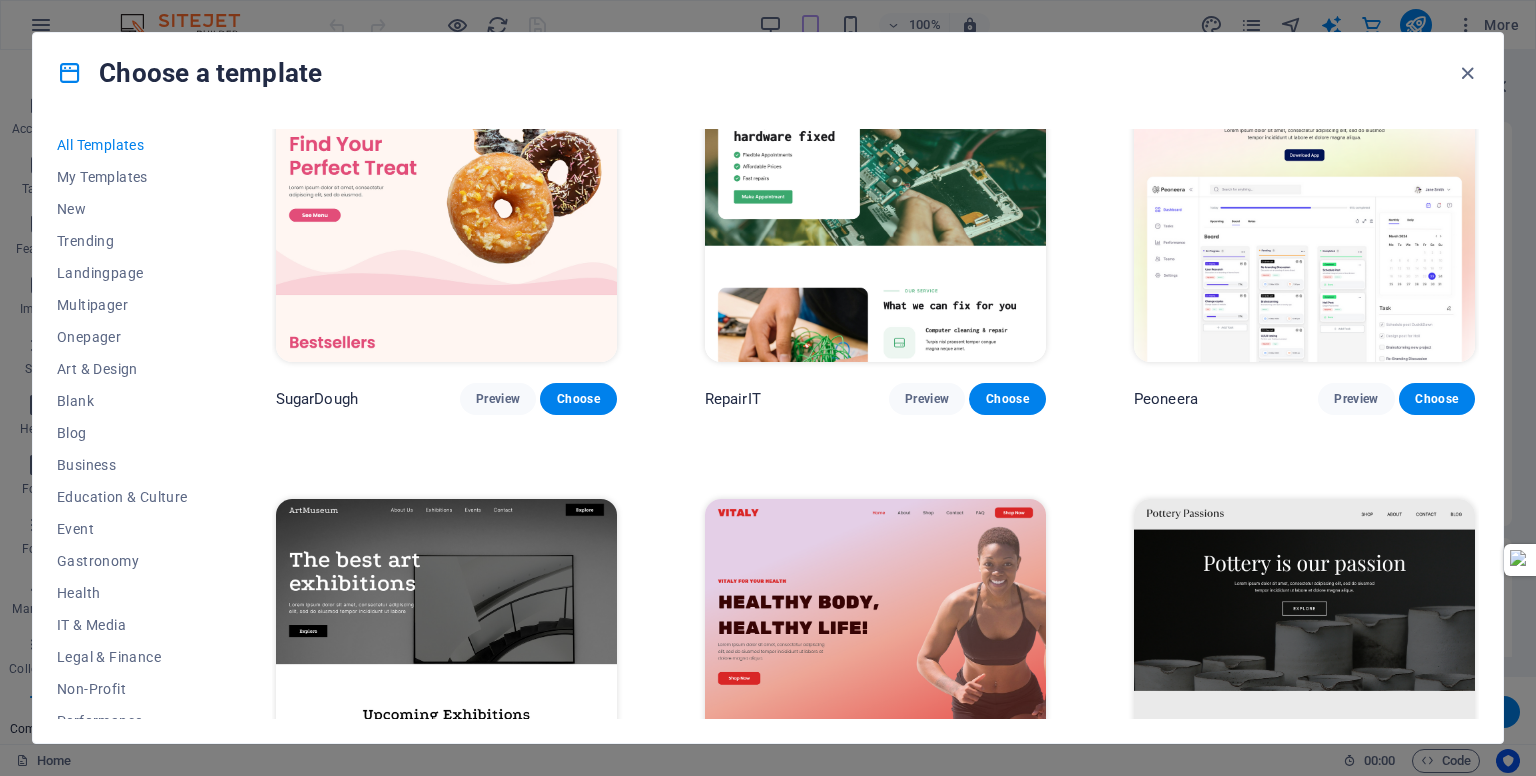 scroll, scrollTop: 0, scrollLeft: 0, axis: both 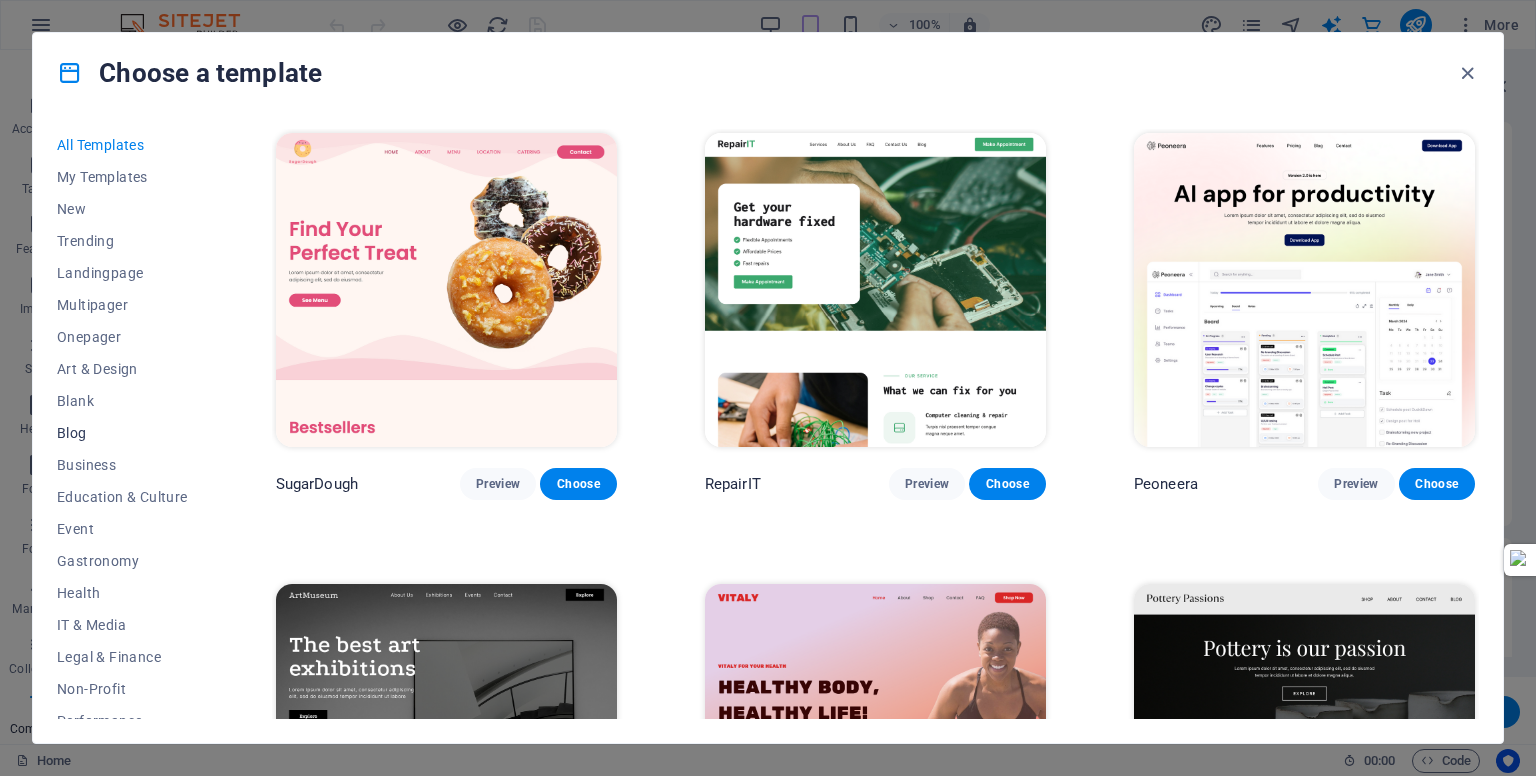 click on "Blog" at bounding box center (122, 433) 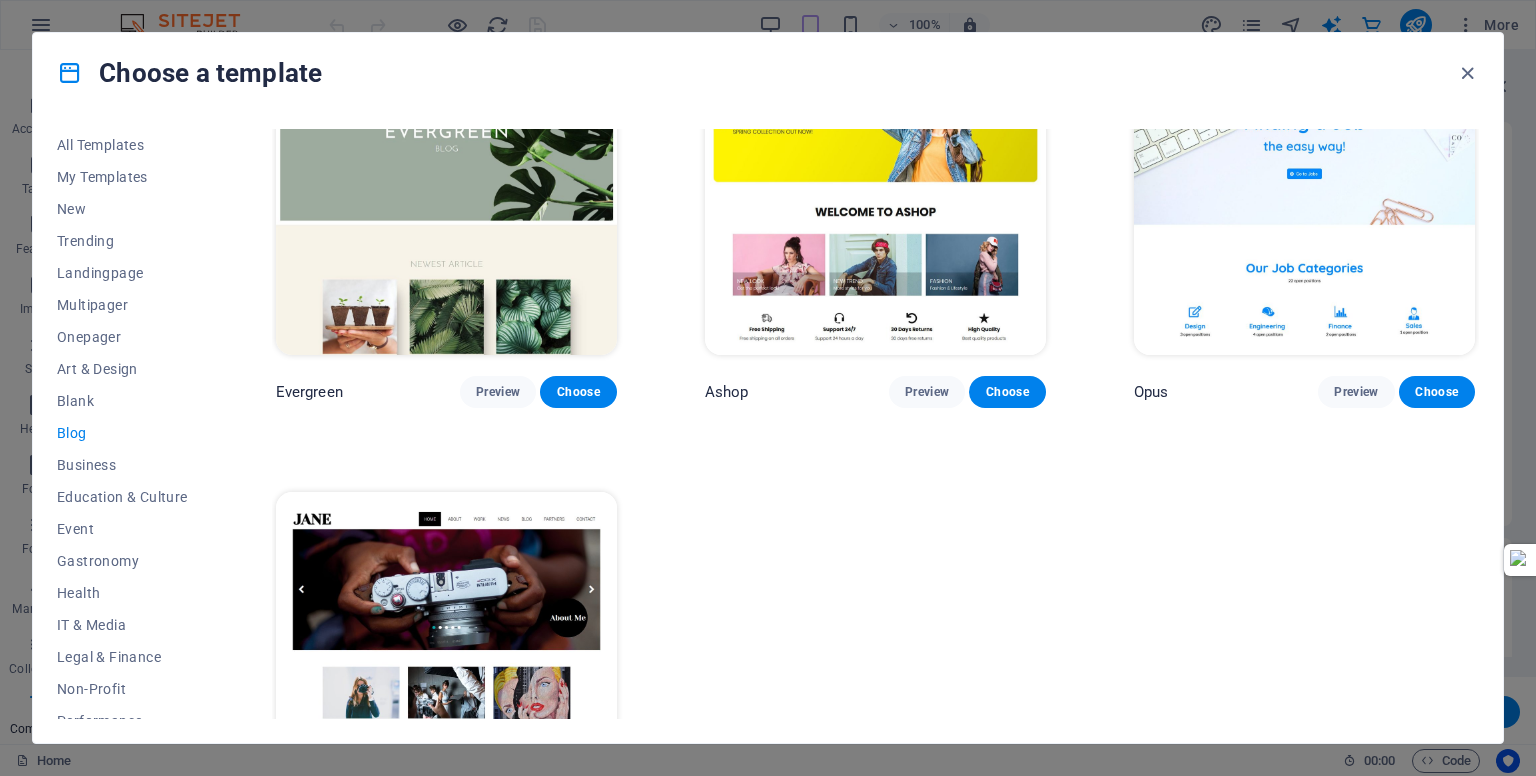 scroll, scrollTop: 3373, scrollLeft: 0, axis: vertical 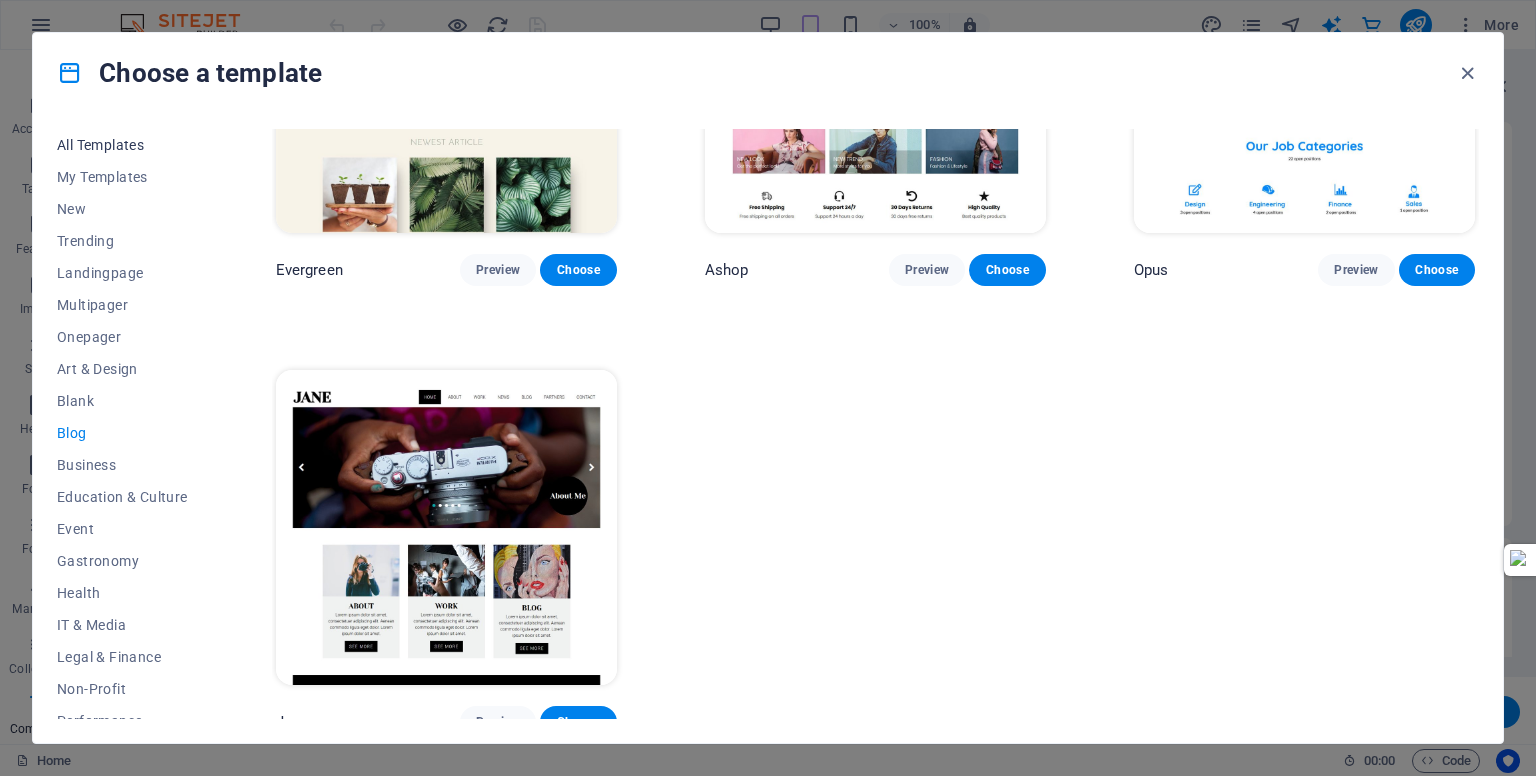 click on "All Templates" at bounding box center (122, 145) 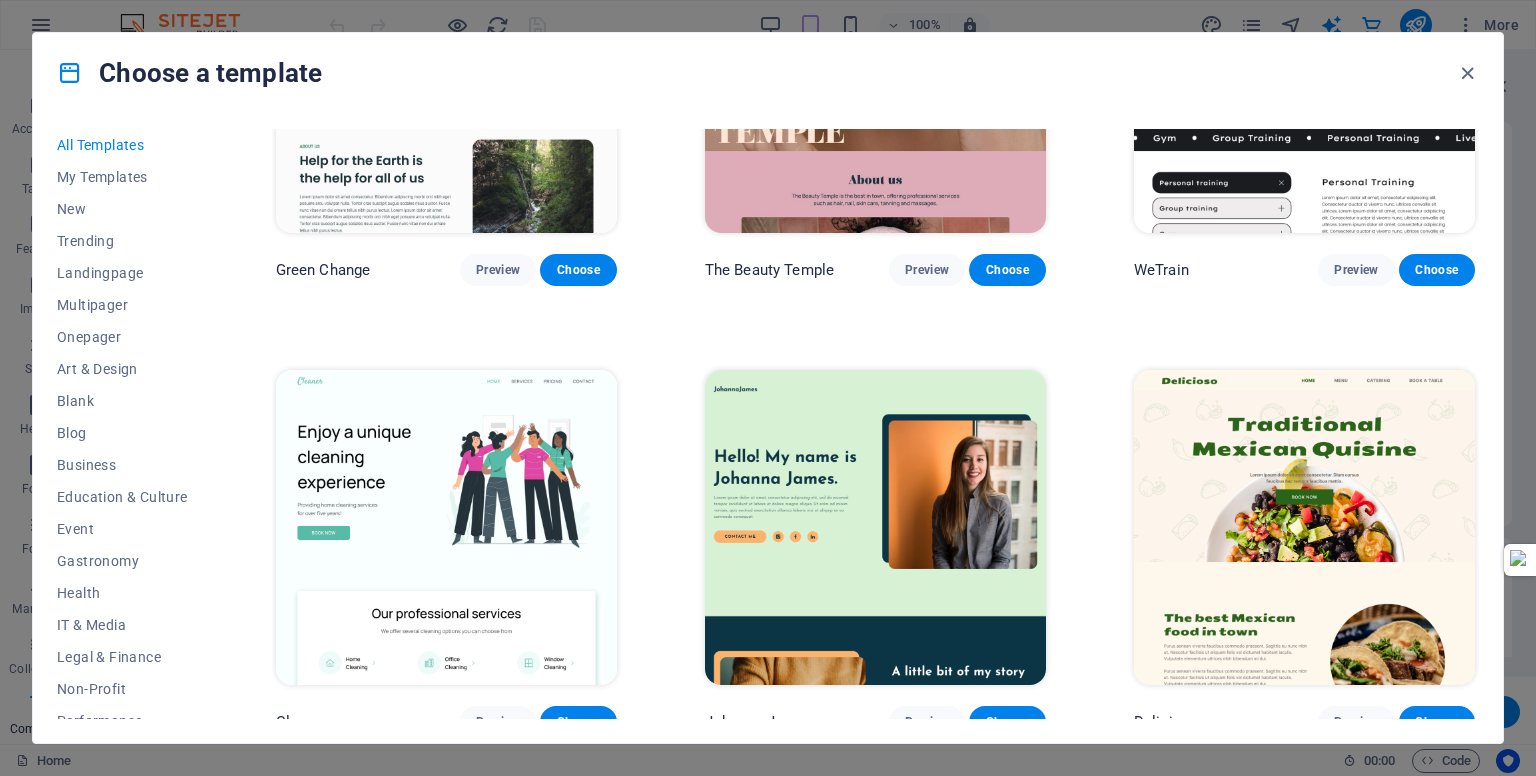 scroll, scrollTop: 8766, scrollLeft: 0, axis: vertical 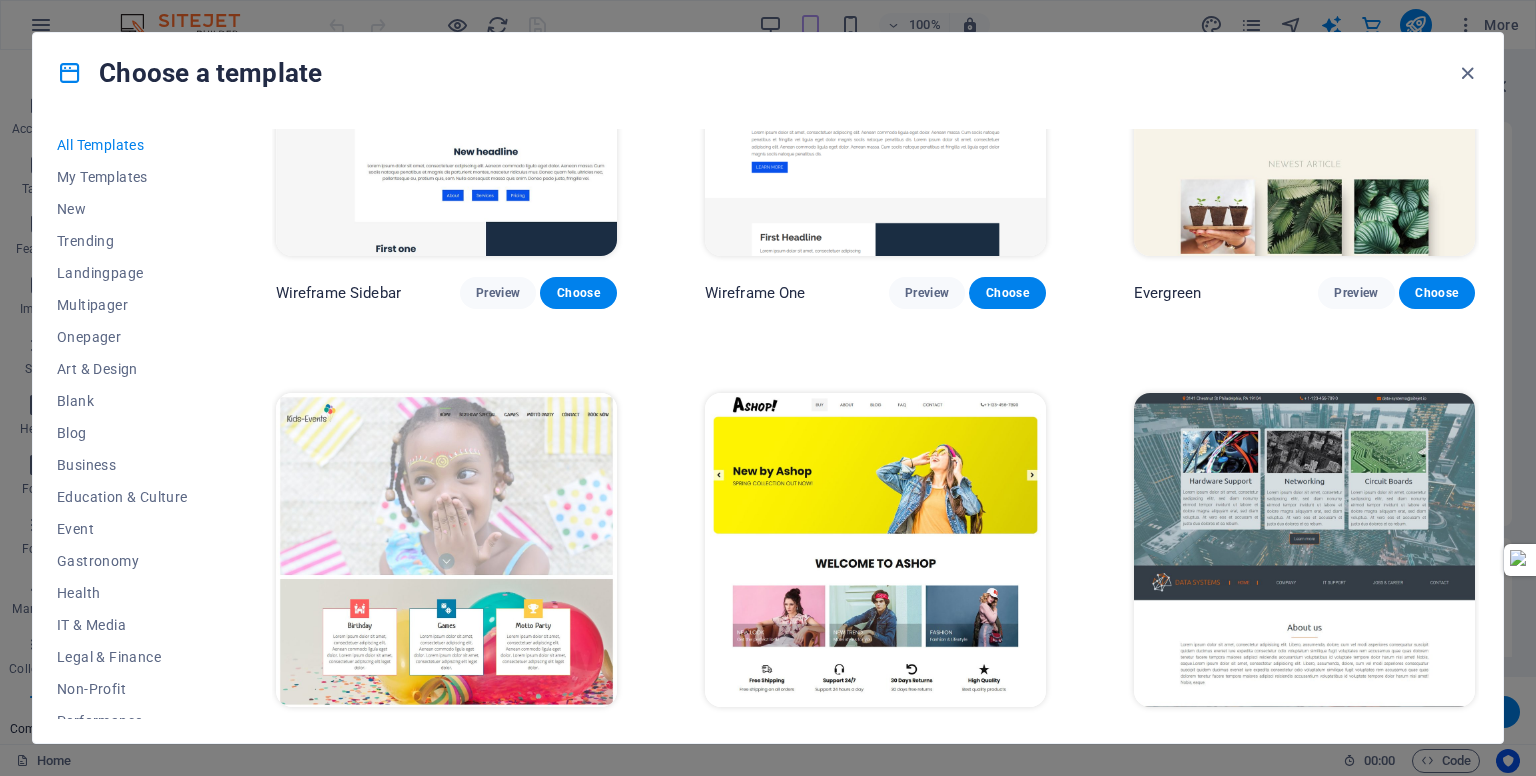 click at bounding box center (70, 73) 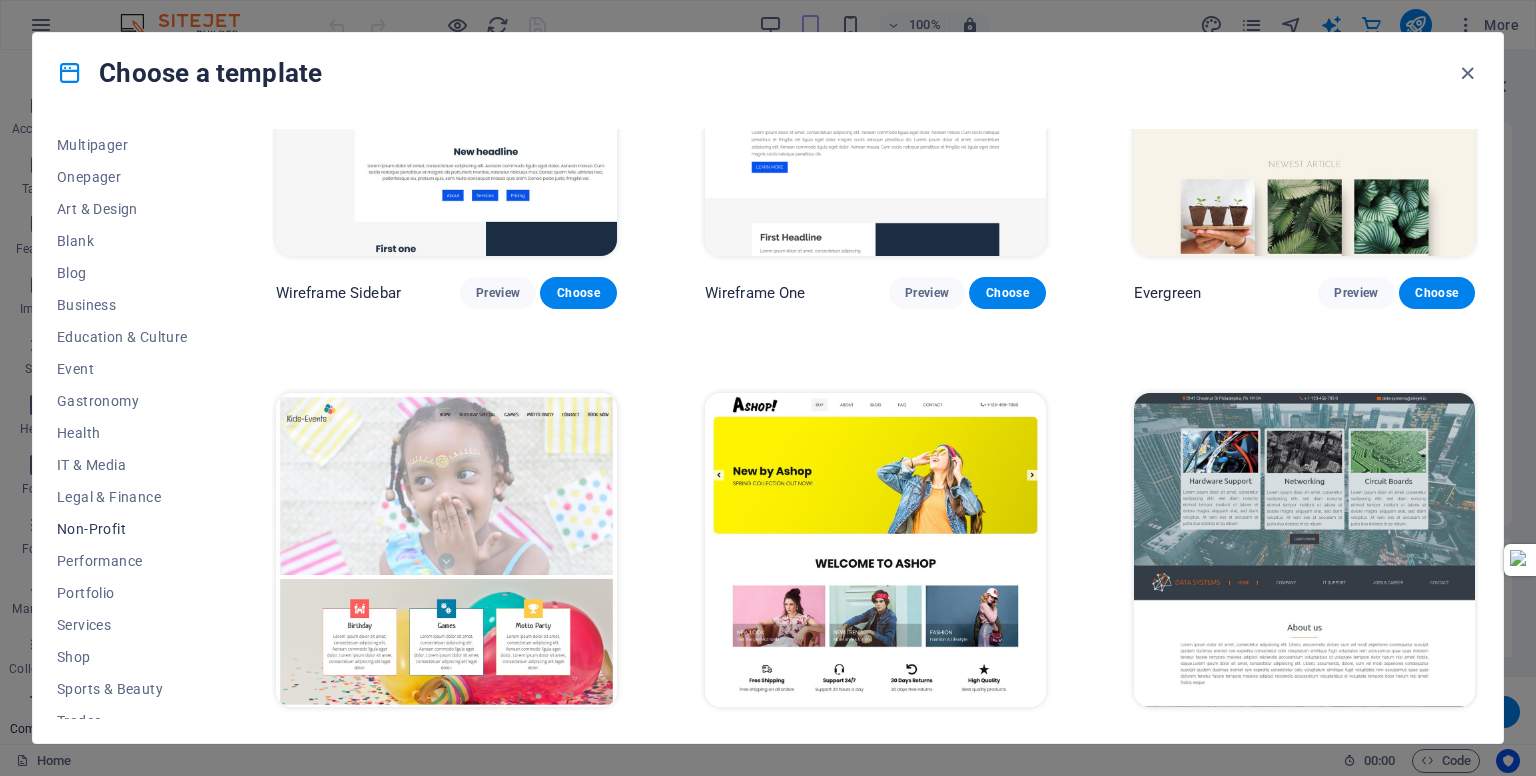 scroll, scrollTop: 241, scrollLeft: 0, axis: vertical 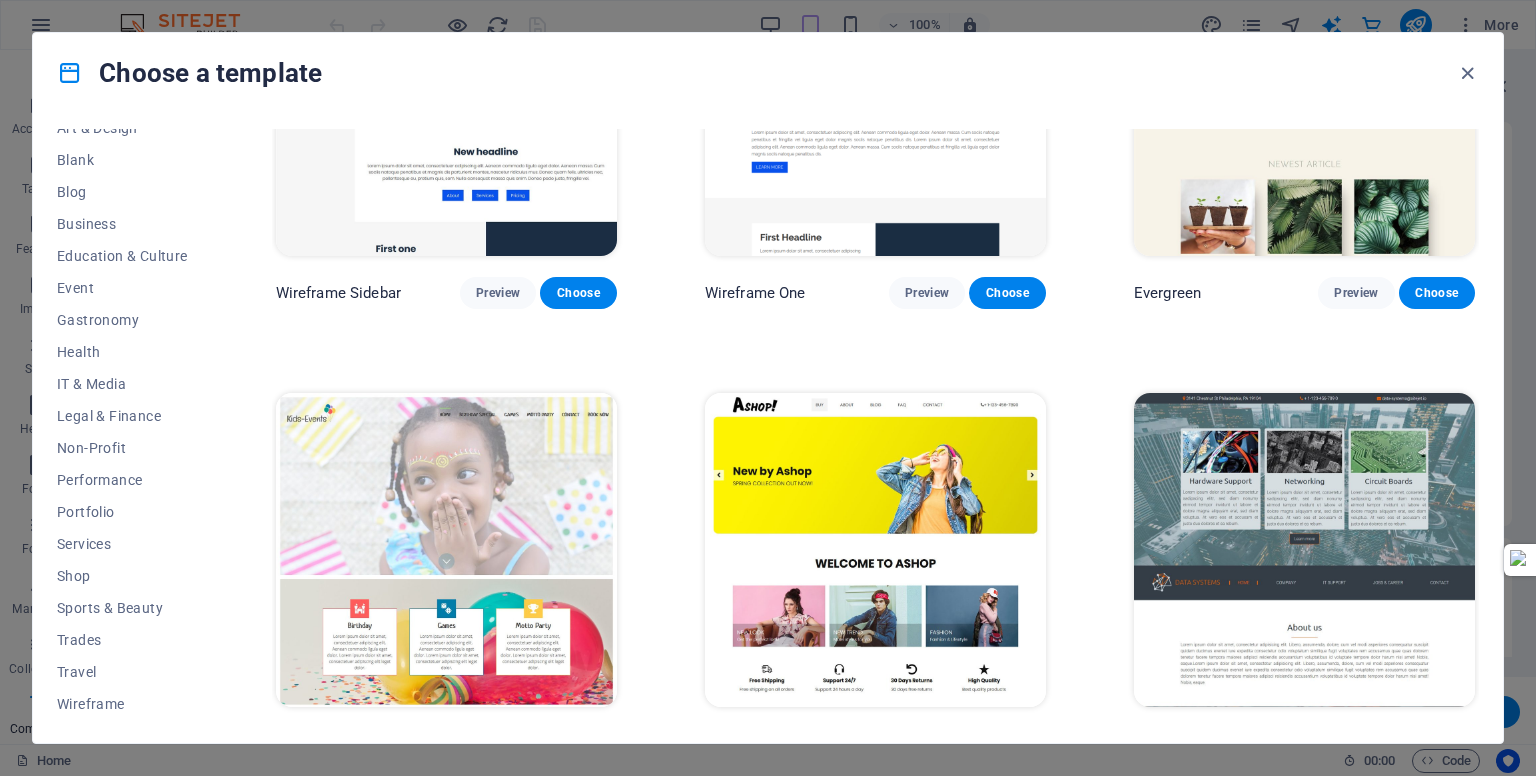 click on "Choose a template" at bounding box center [768, 73] 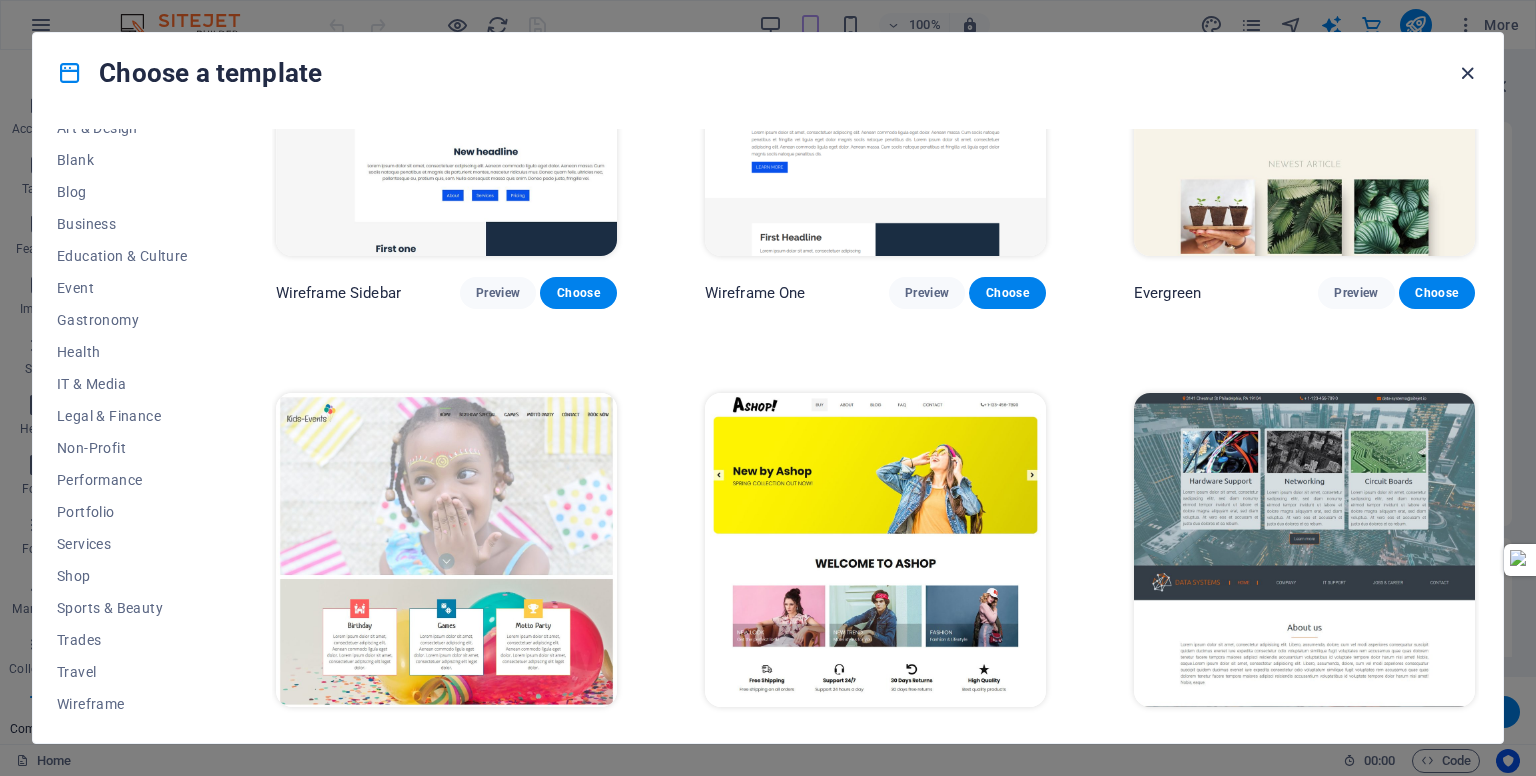 click at bounding box center (1467, 73) 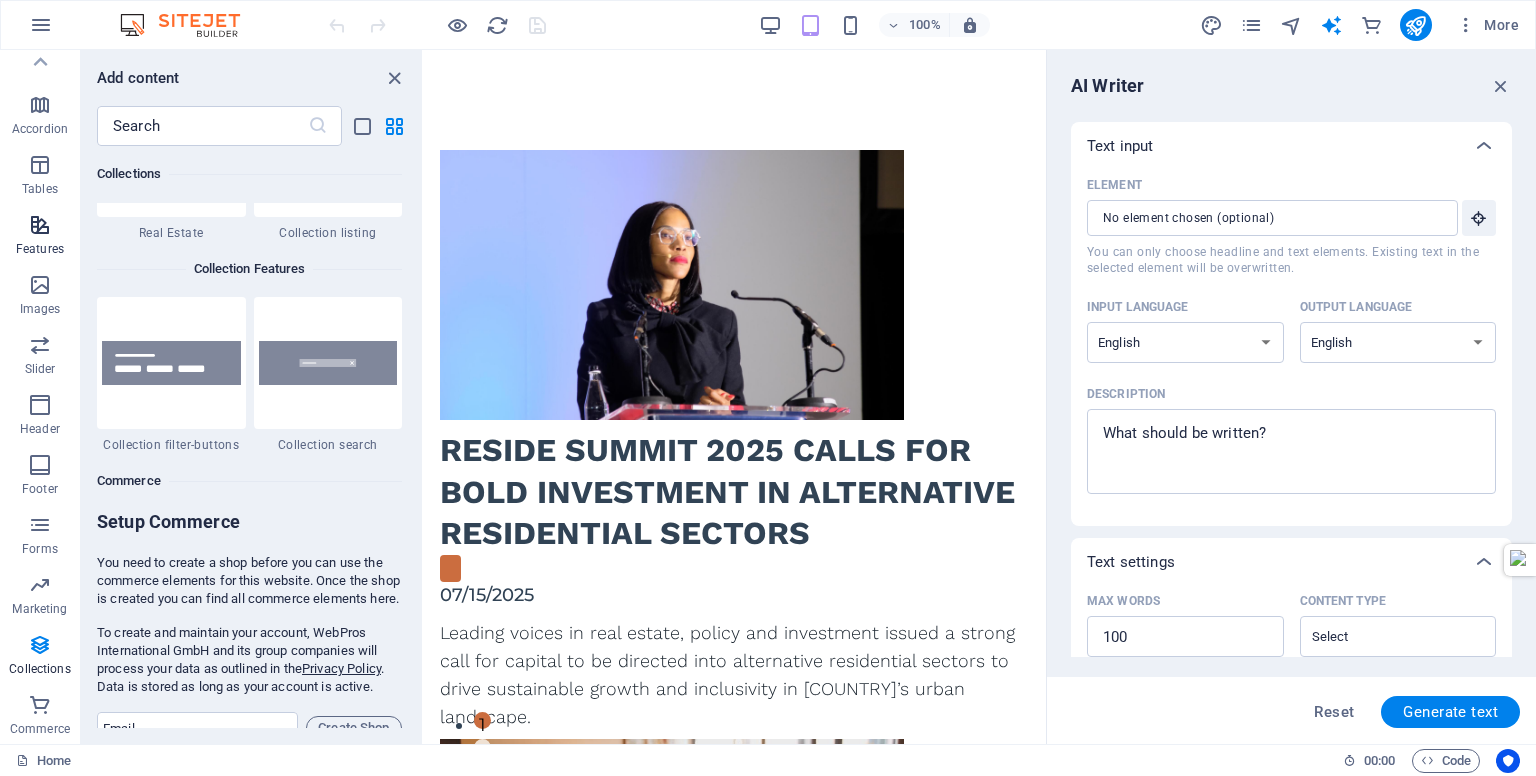 scroll, scrollTop: 18871, scrollLeft: 0, axis: vertical 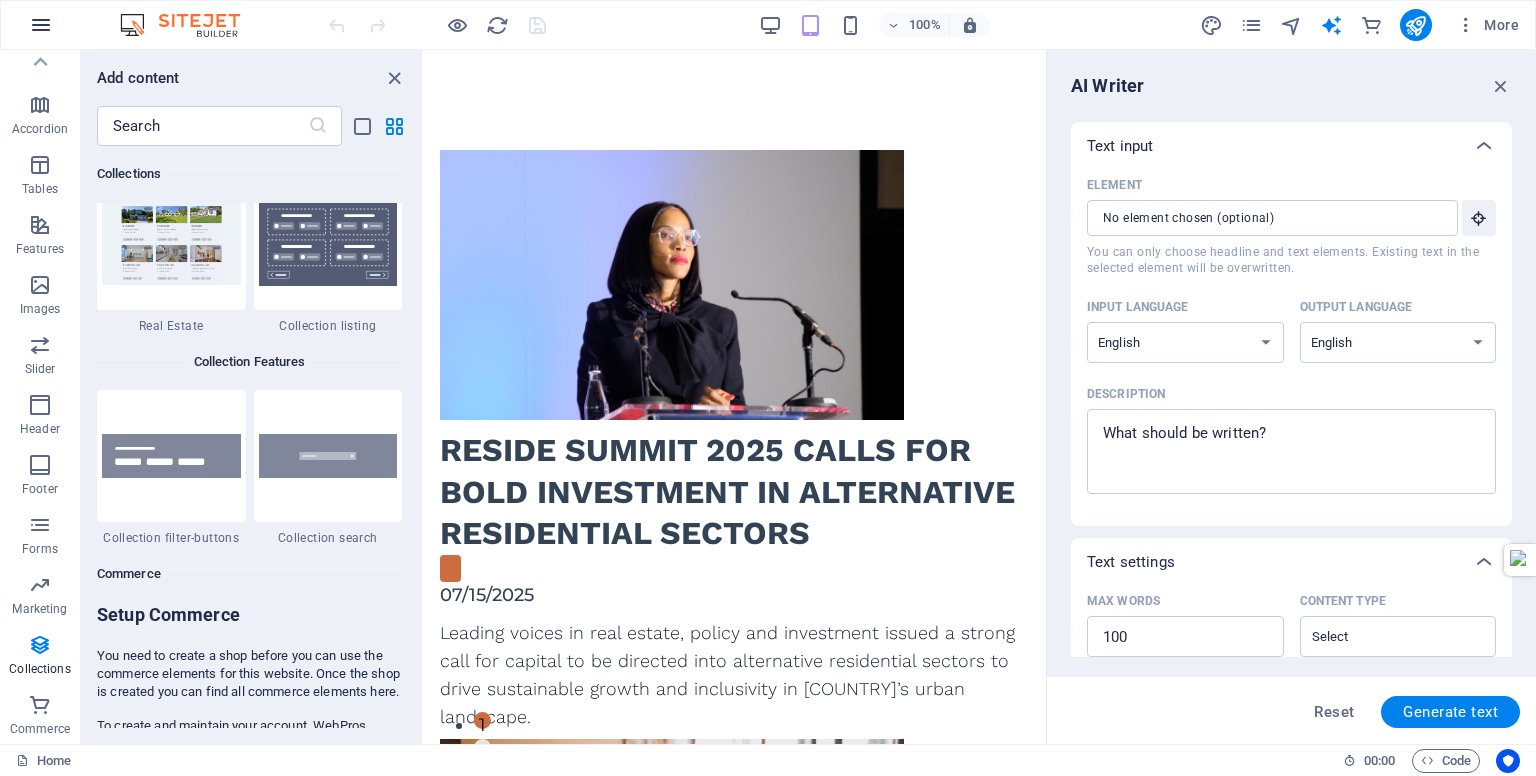 click at bounding box center [41, 25] 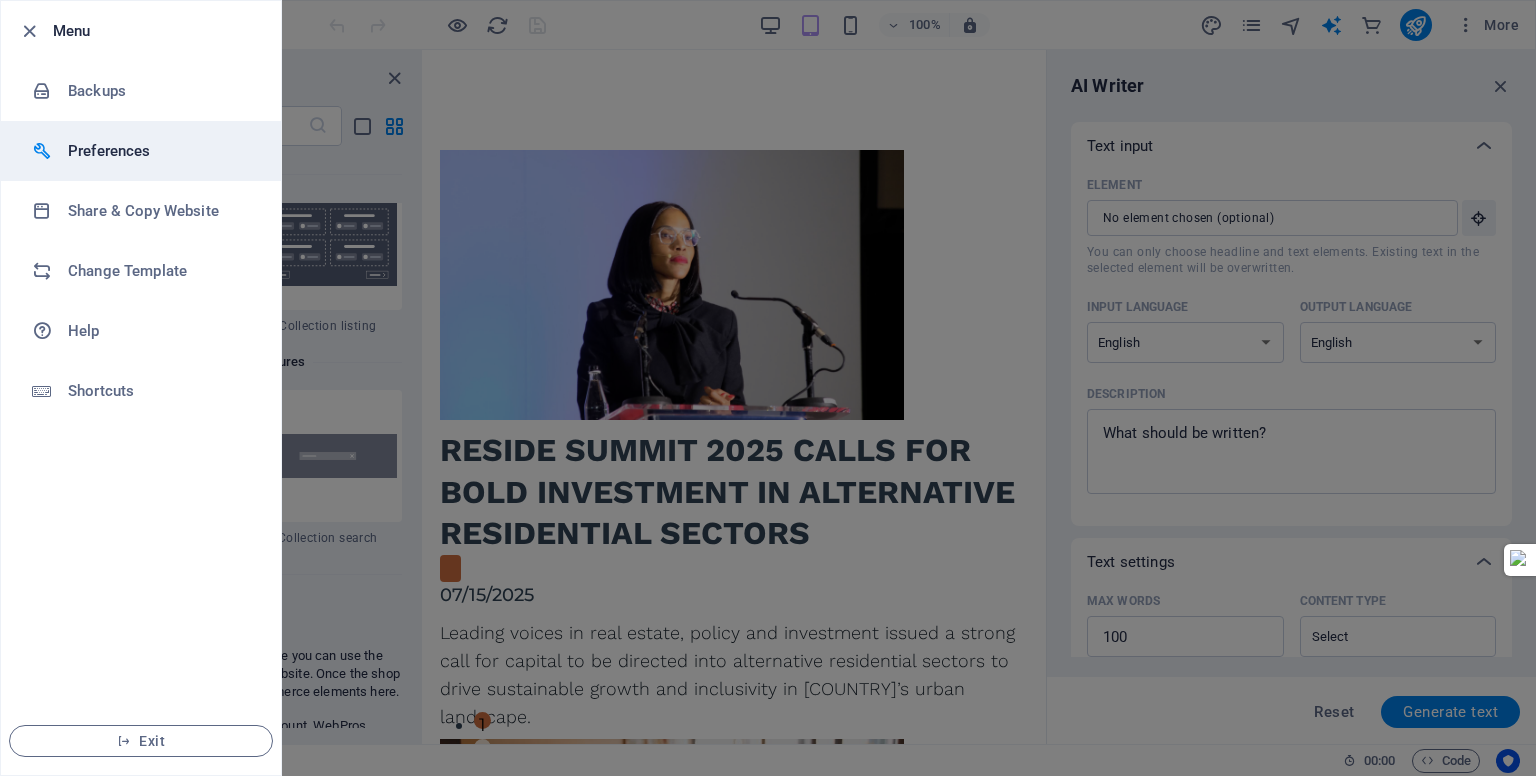 click on "Preferences" at bounding box center [160, 151] 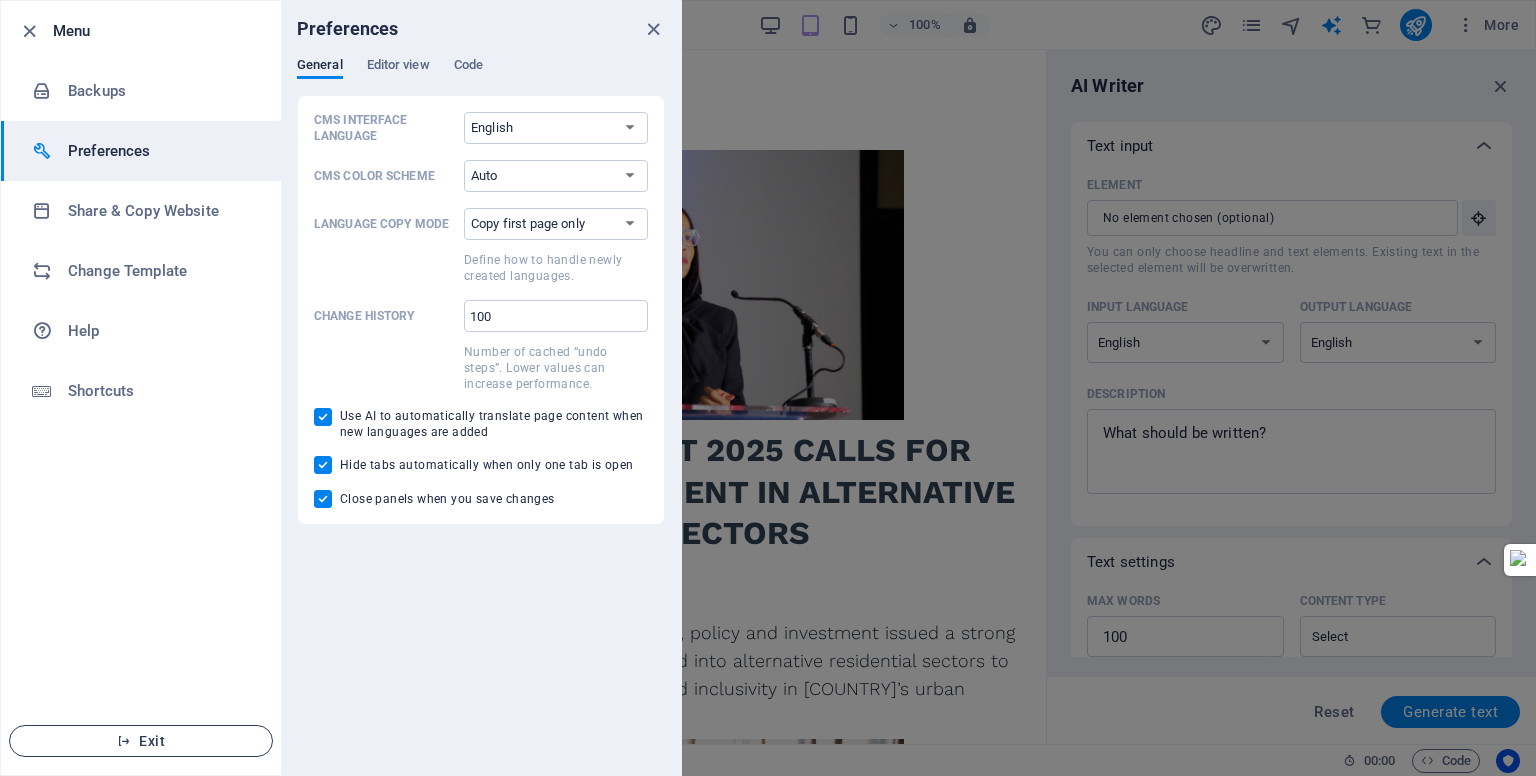 click on "Exit" at bounding box center (141, 741) 